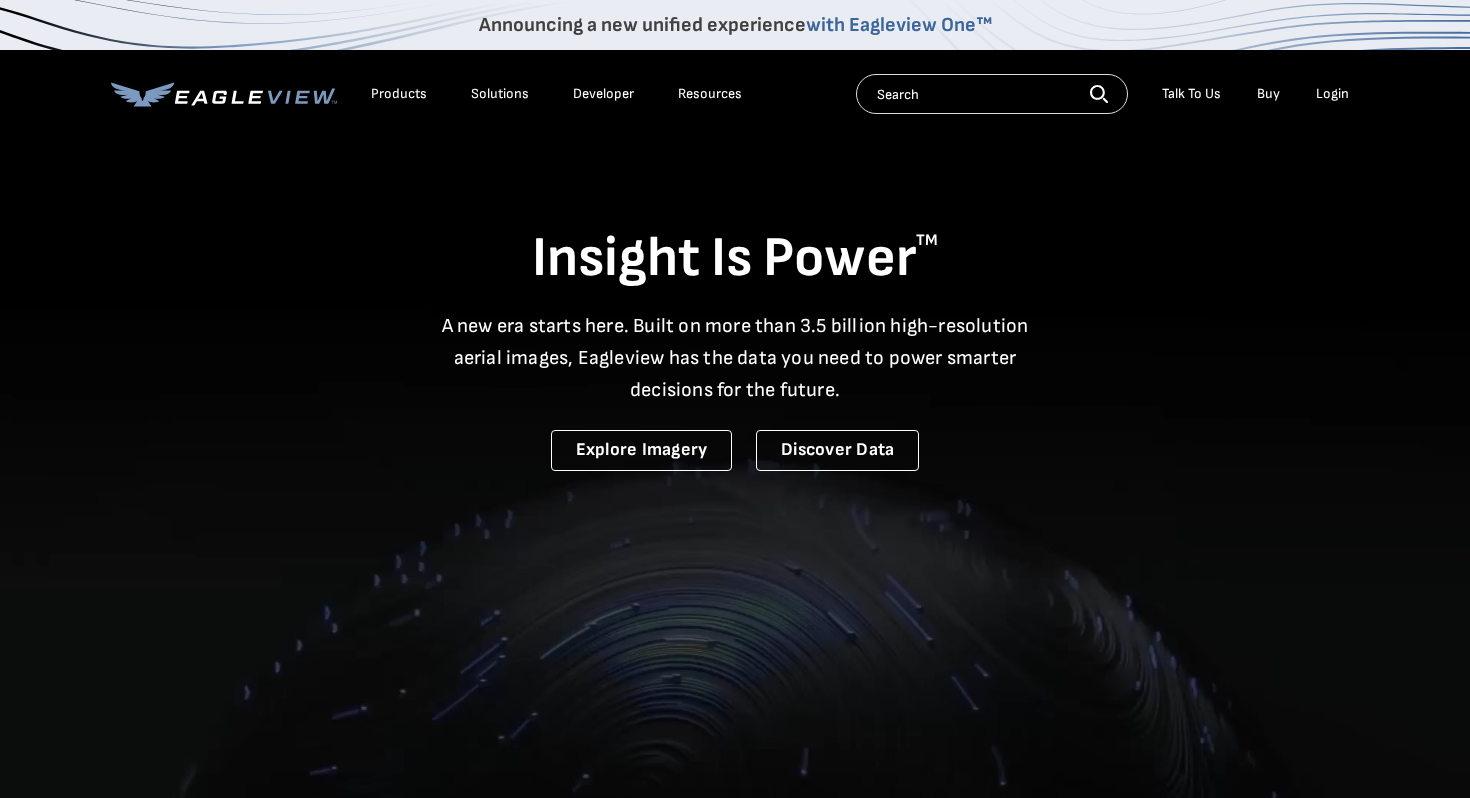 scroll, scrollTop: 0, scrollLeft: 0, axis: both 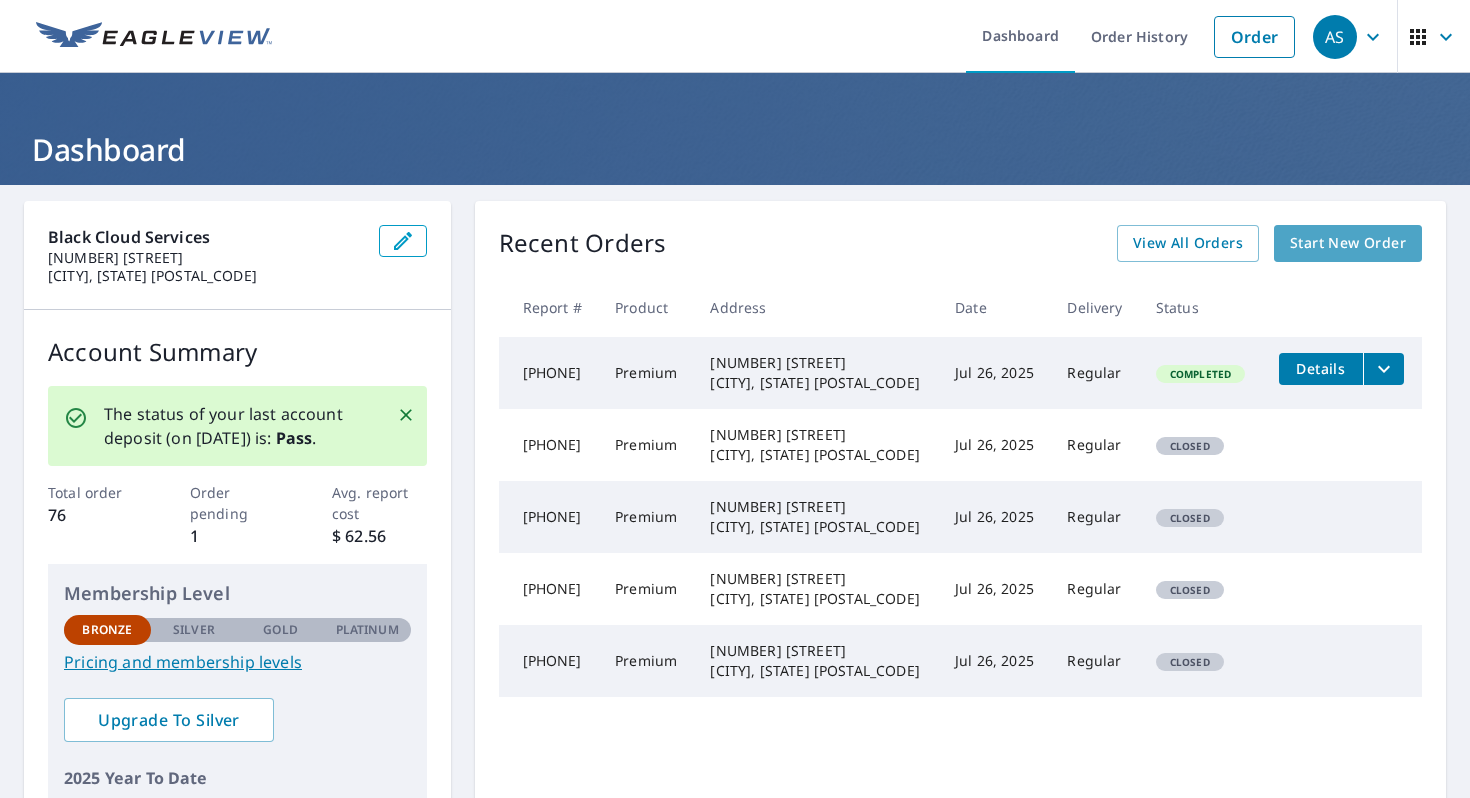 click on "Start New Order" at bounding box center [1348, 243] 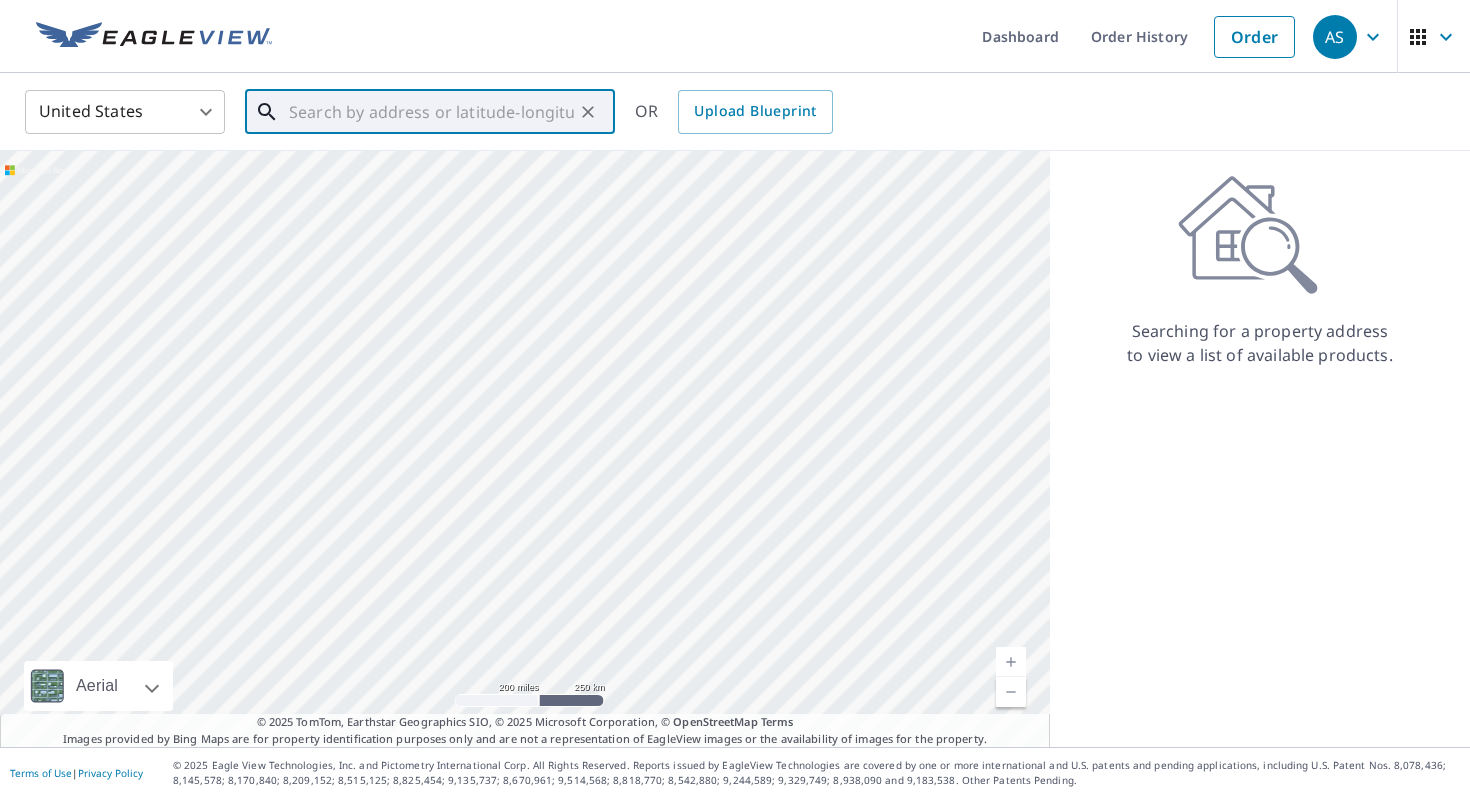 click at bounding box center (431, 112) 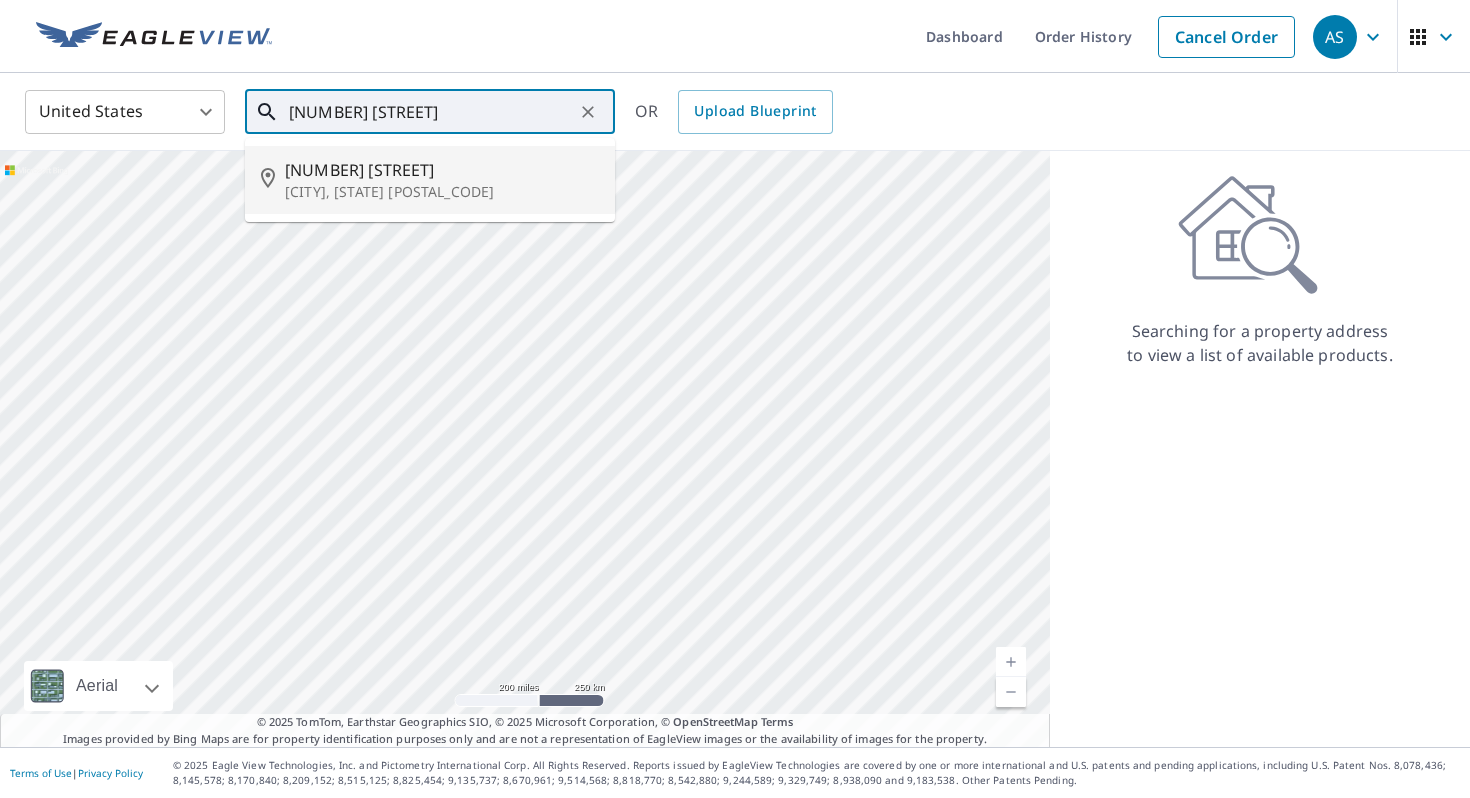 click on "Raleigh, NC 27614" at bounding box center (442, 192) 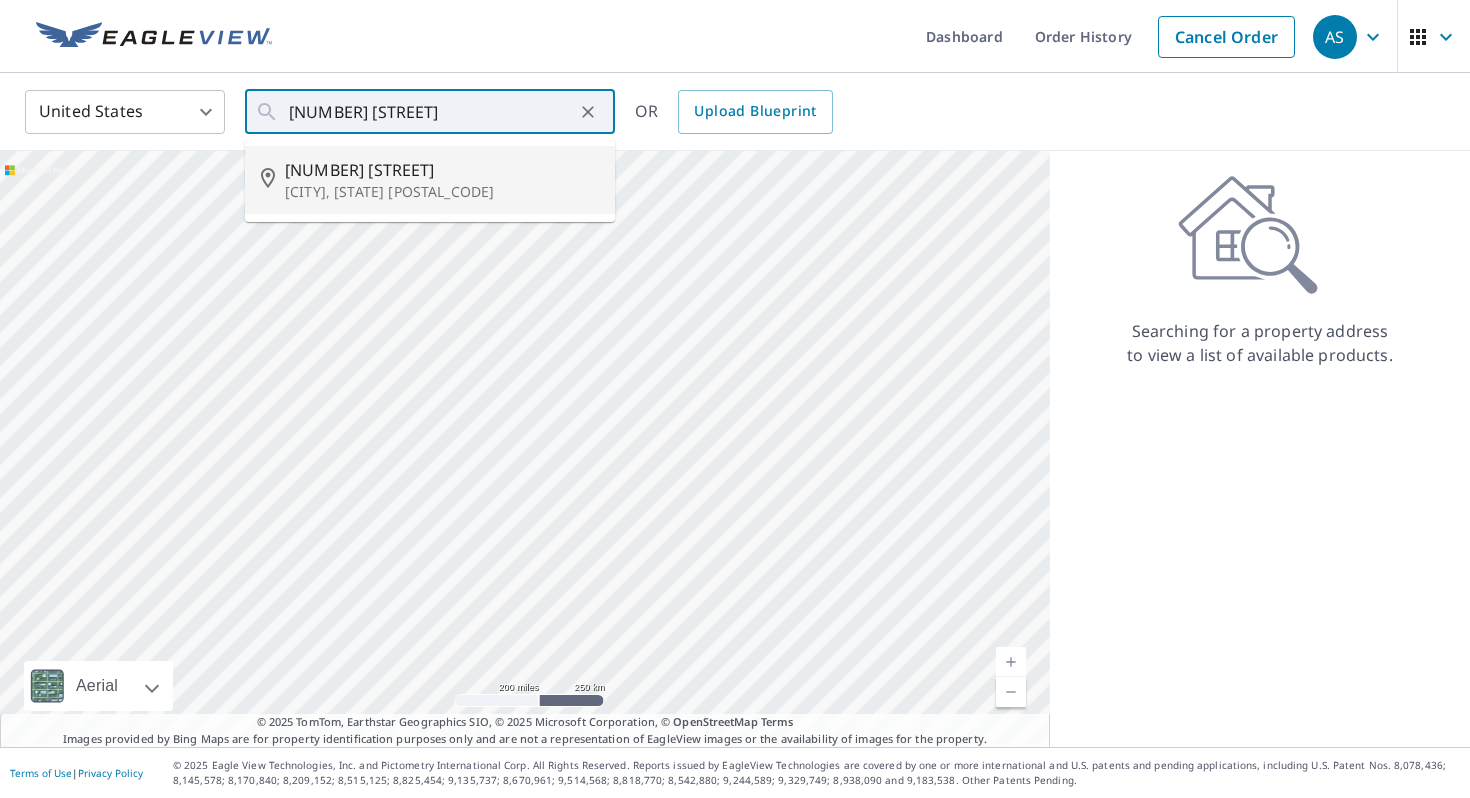 type on "3712 Duxford Dr Raleigh, NC 27614" 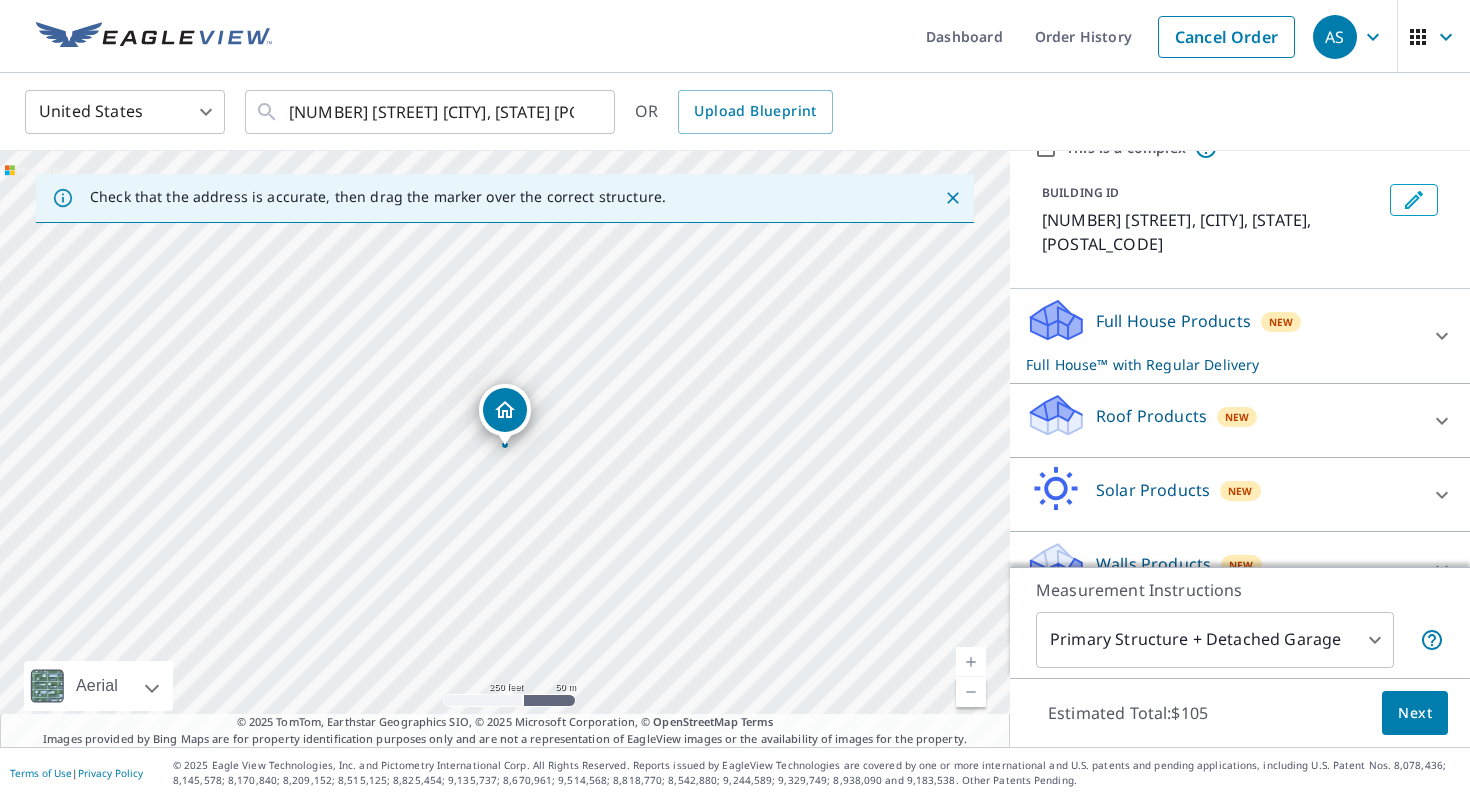 scroll, scrollTop: 108, scrollLeft: 0, axis: vertical 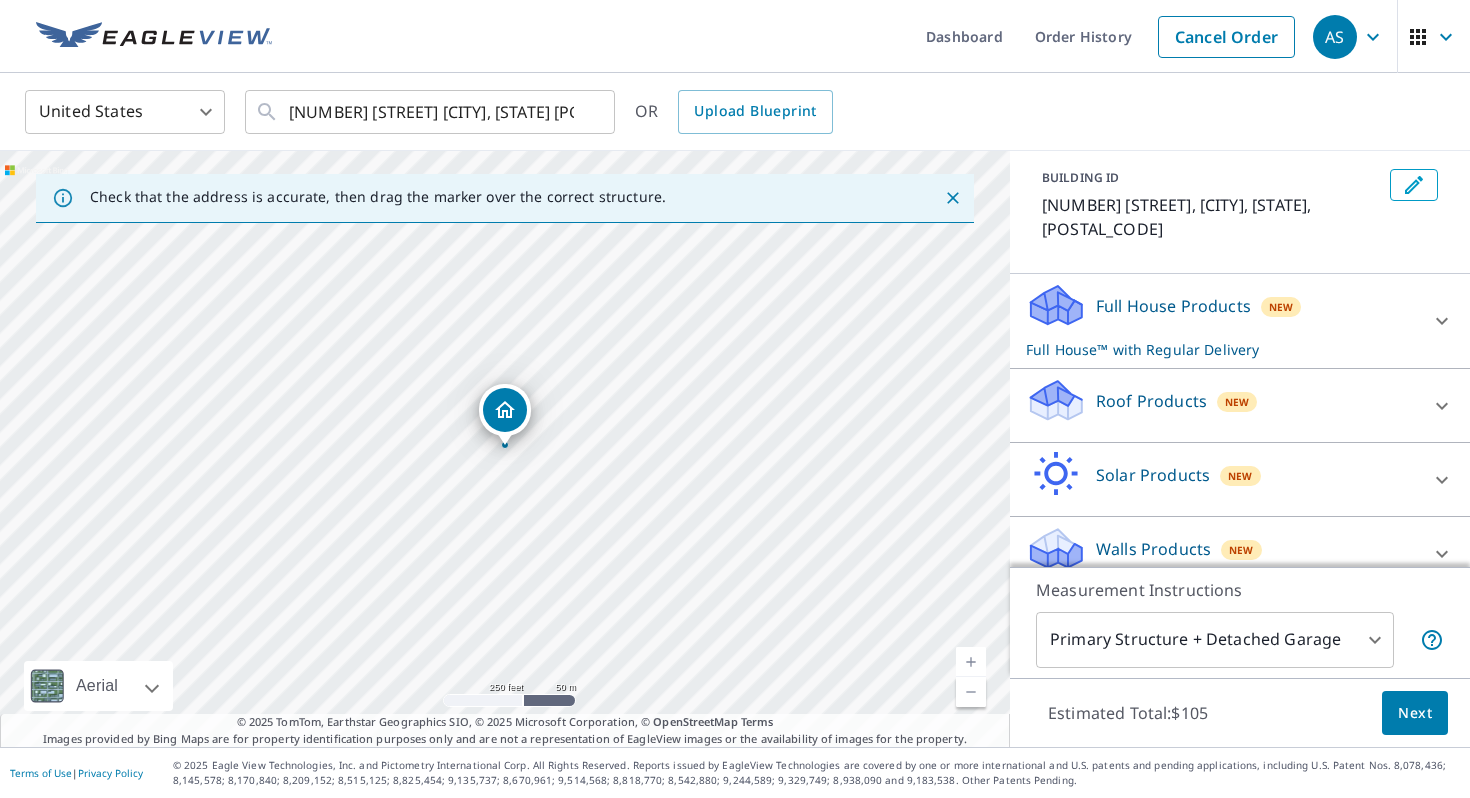 click on "Roof Products" at bounding box center (1151, 401) 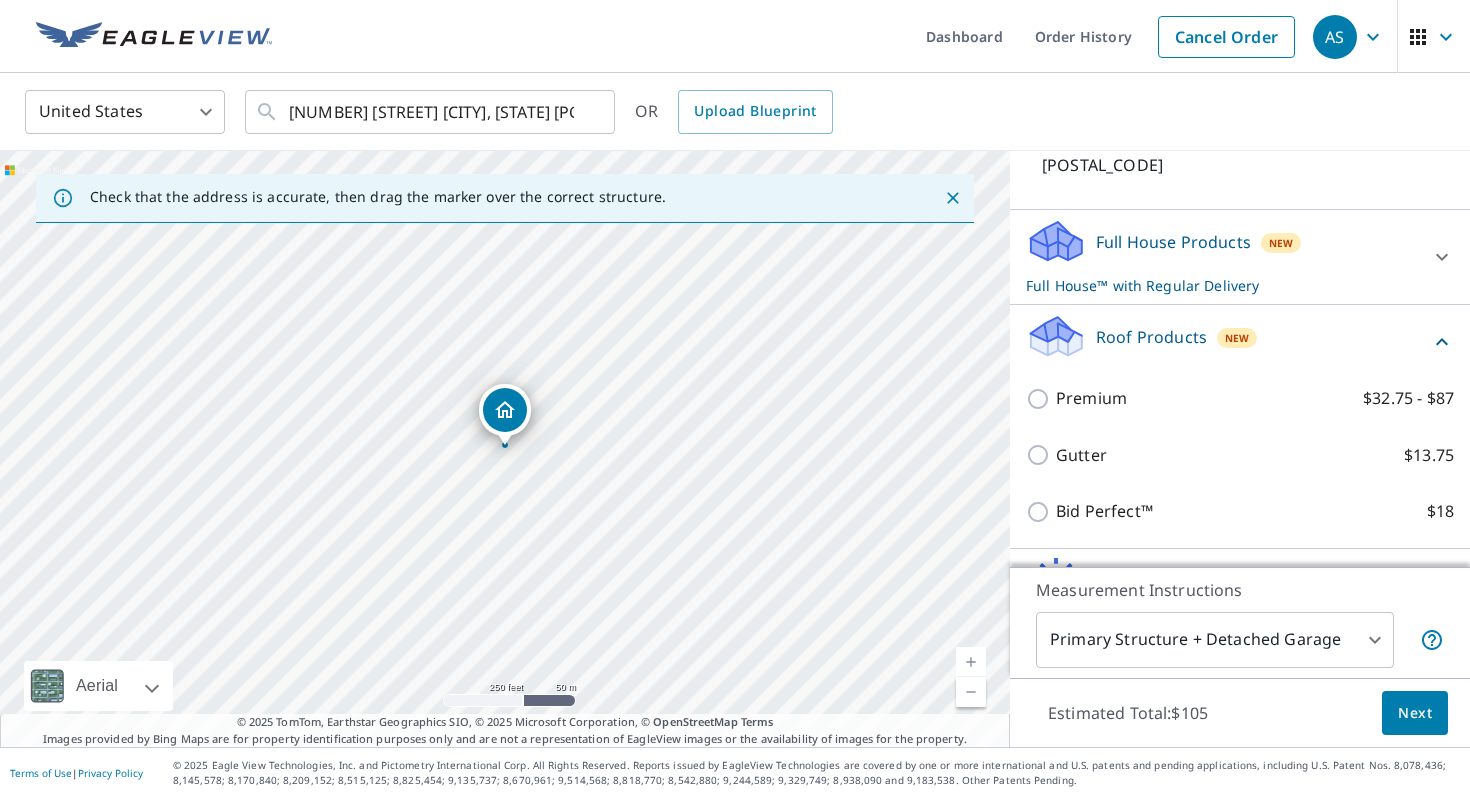 scroll, scrollTop: 174, scrollLeft: 0, axis: vertical 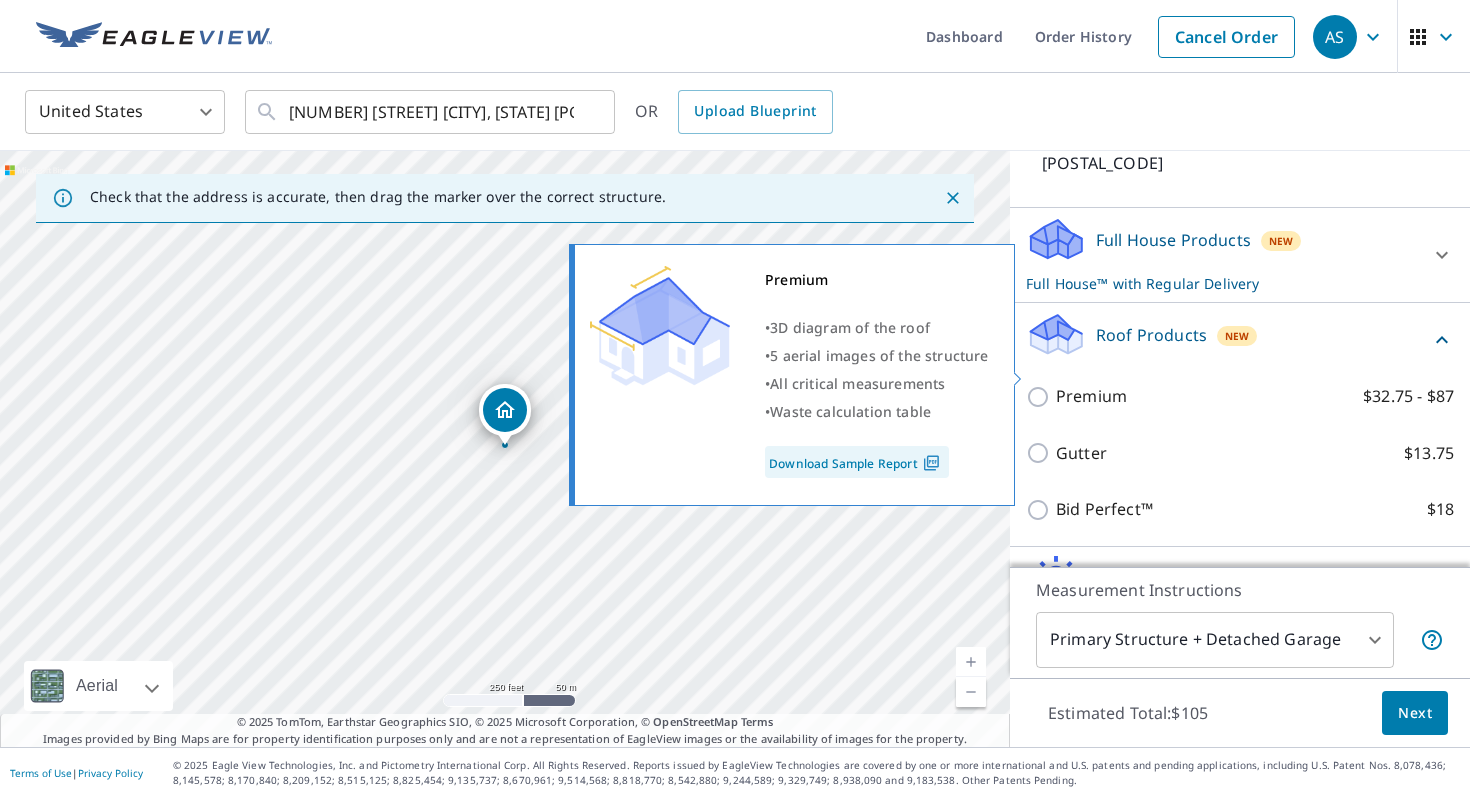 click on "Premium $32.75 - $87" at bounding box center [1041, 397] 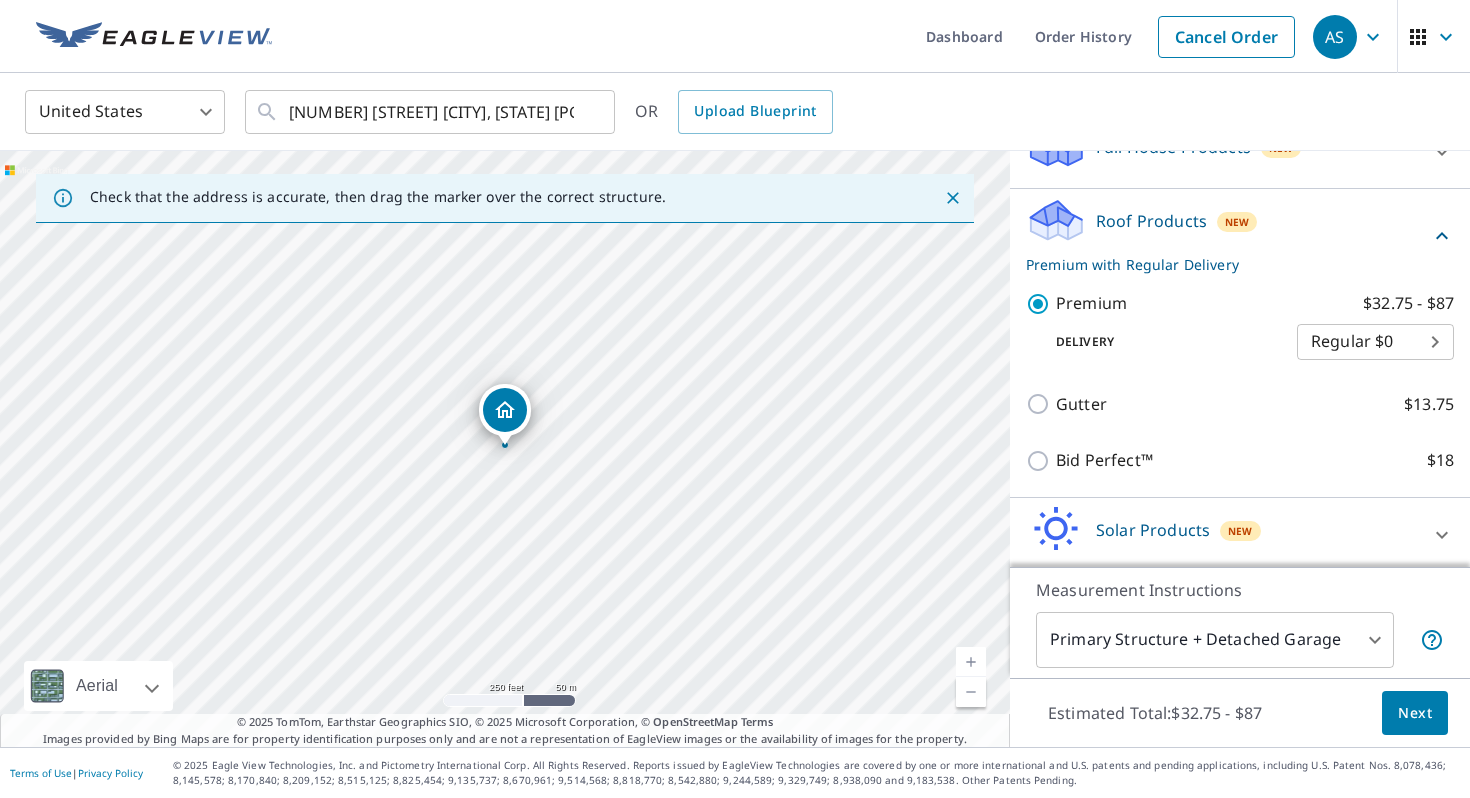scroll, scrollTop: 324, scrollLeft: 0, axis: vertical 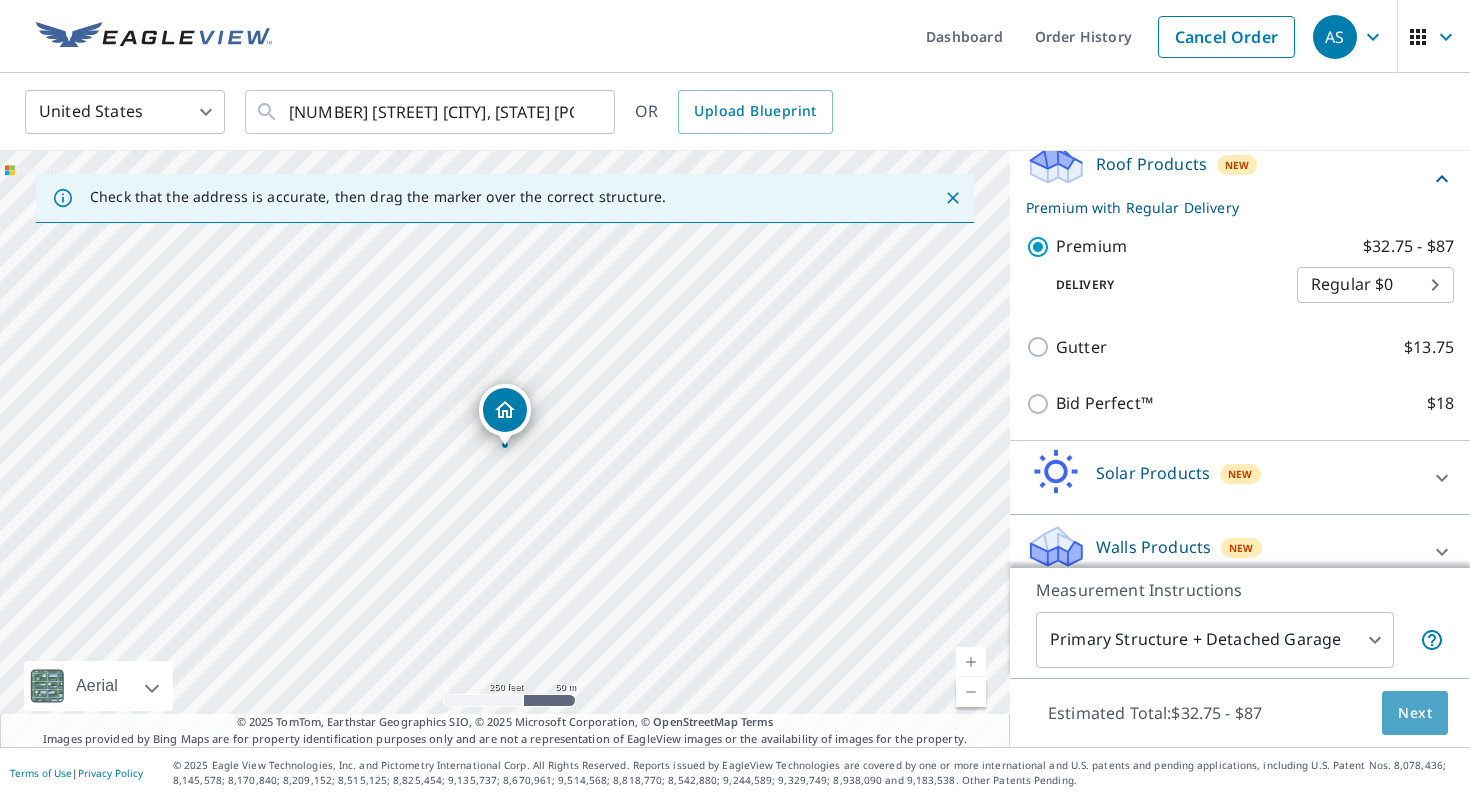 click on "Next" at bounding box center (1415, 713) 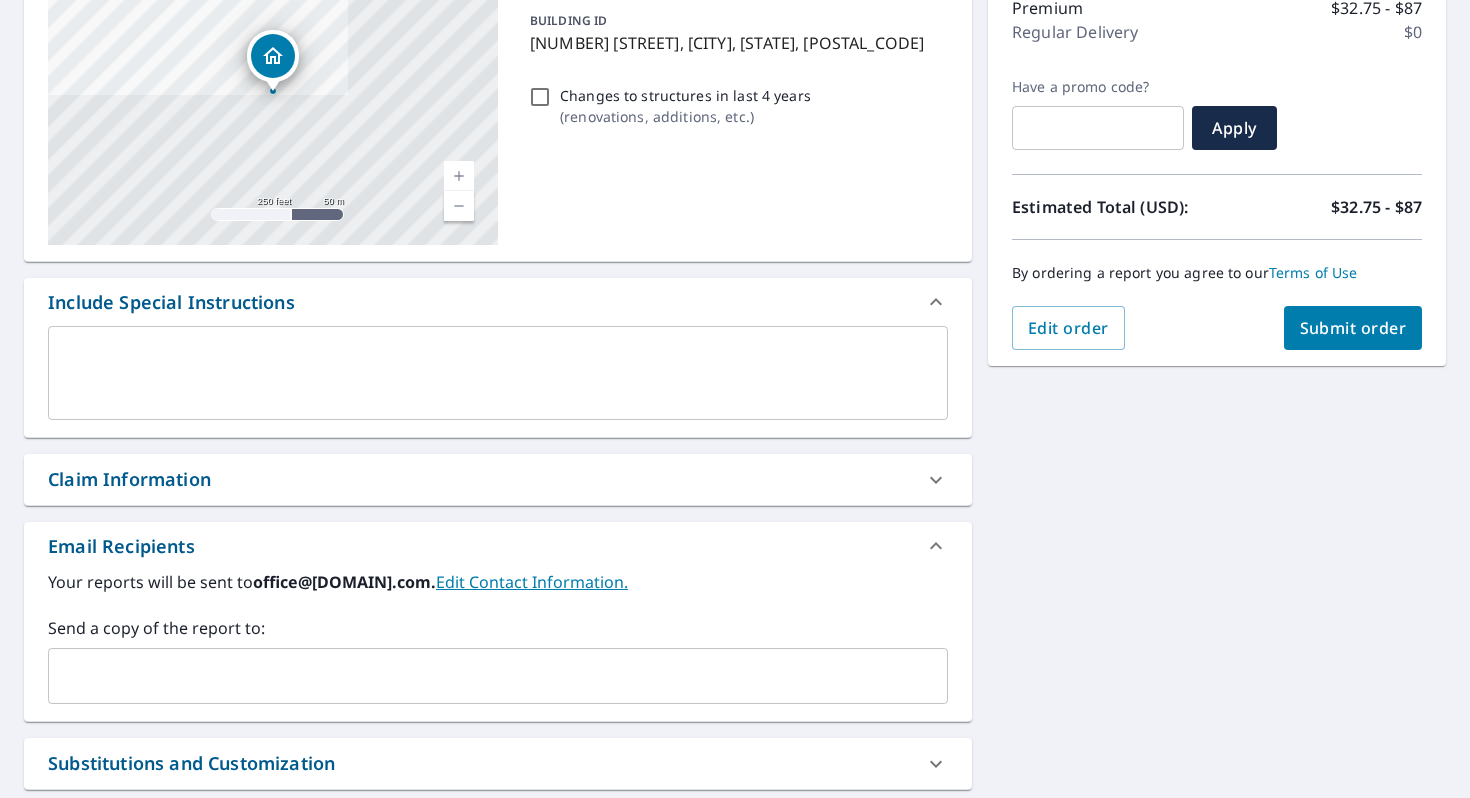 scroll, scrollTop: 393, scrollLeft: 0, axis: vertical 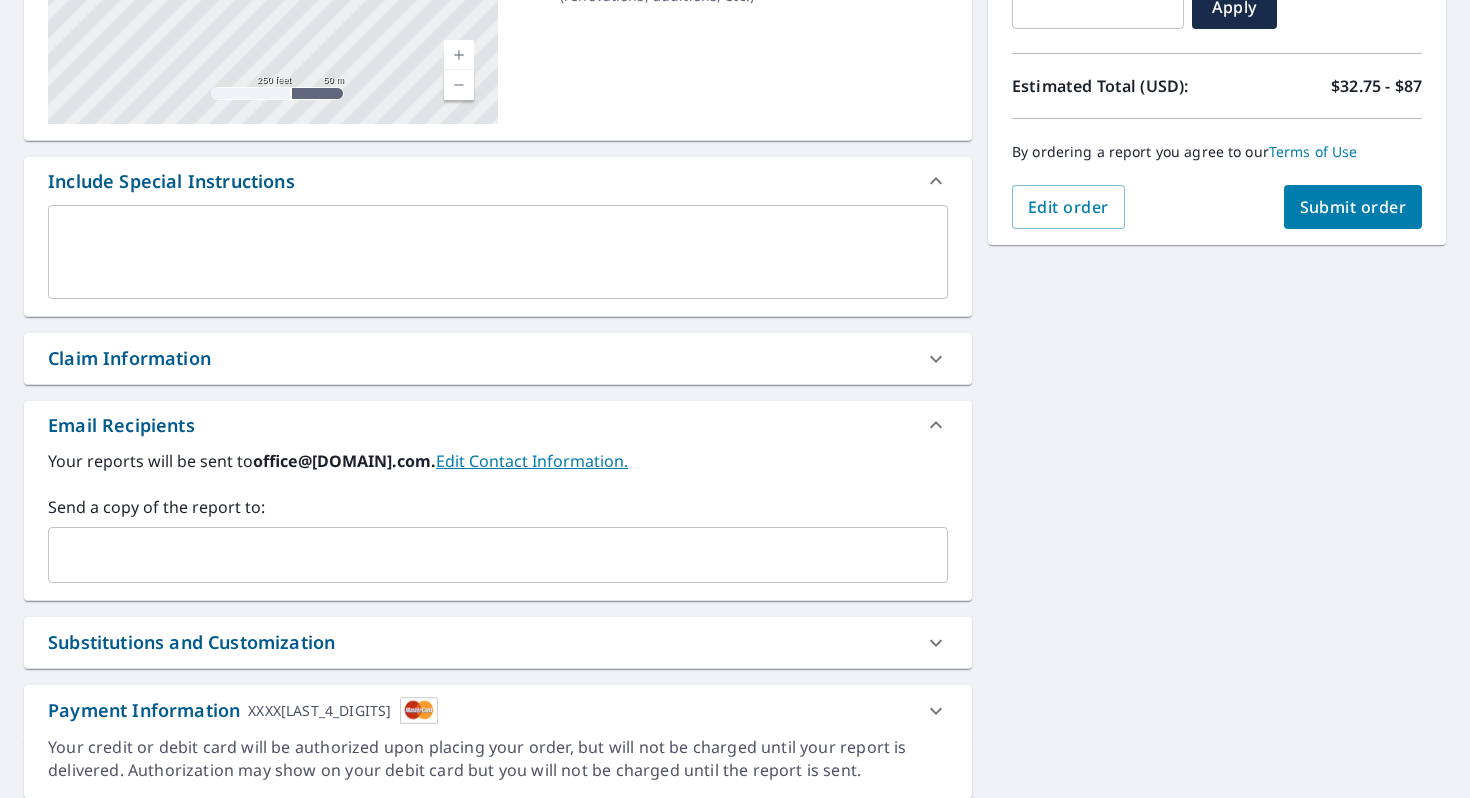 click at bounding box center (483, 555) 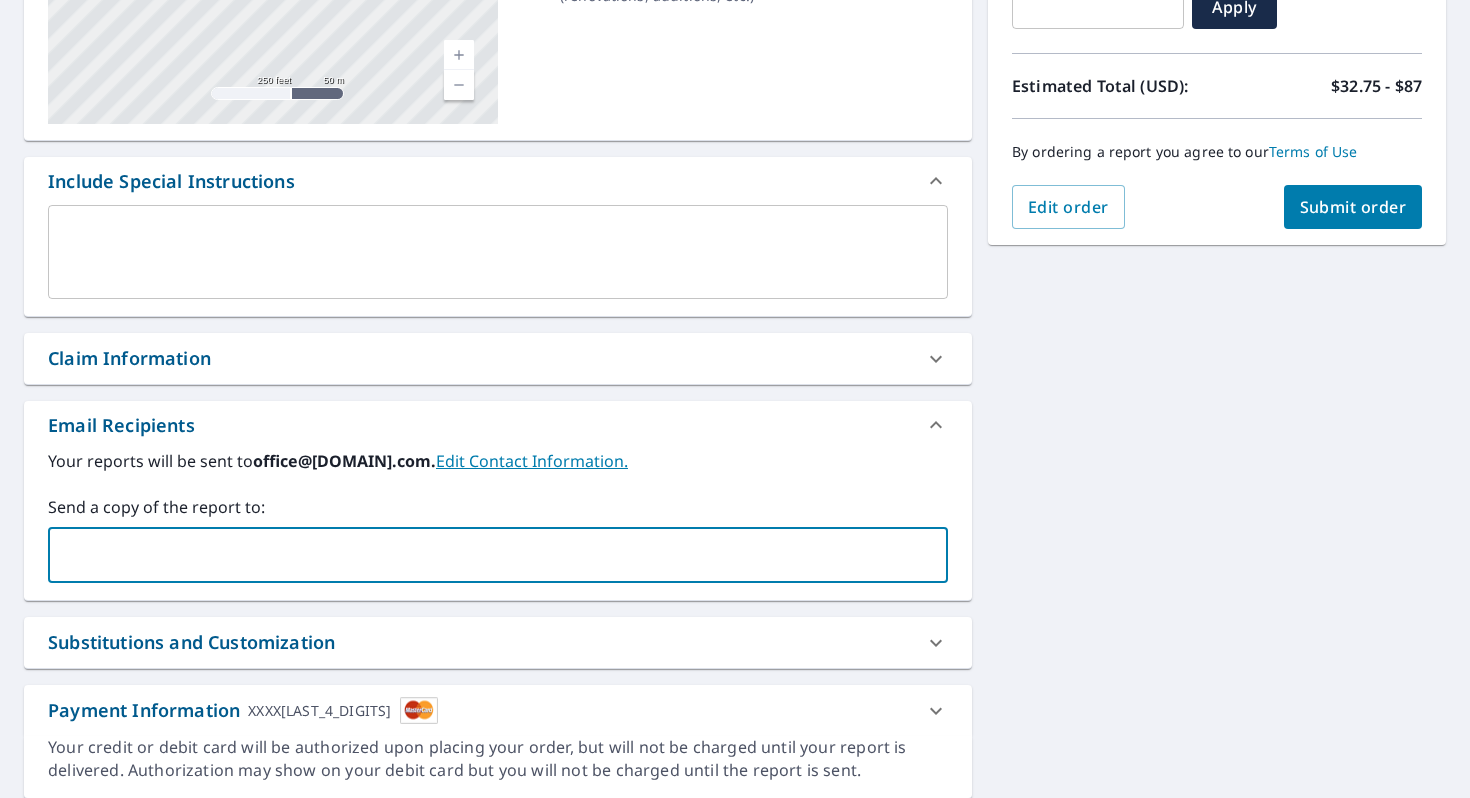 type on "adam@schroedercontracting.com" 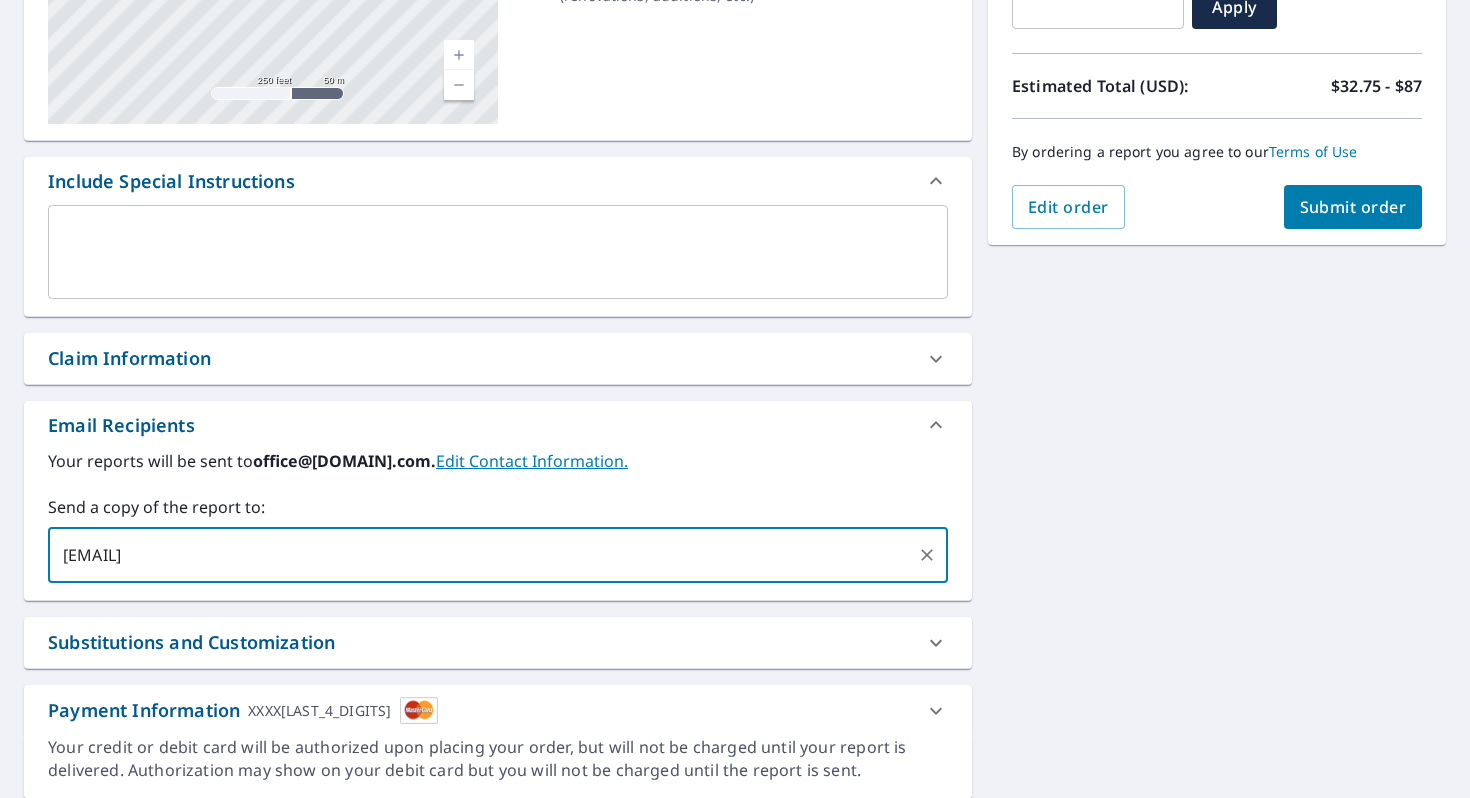 type 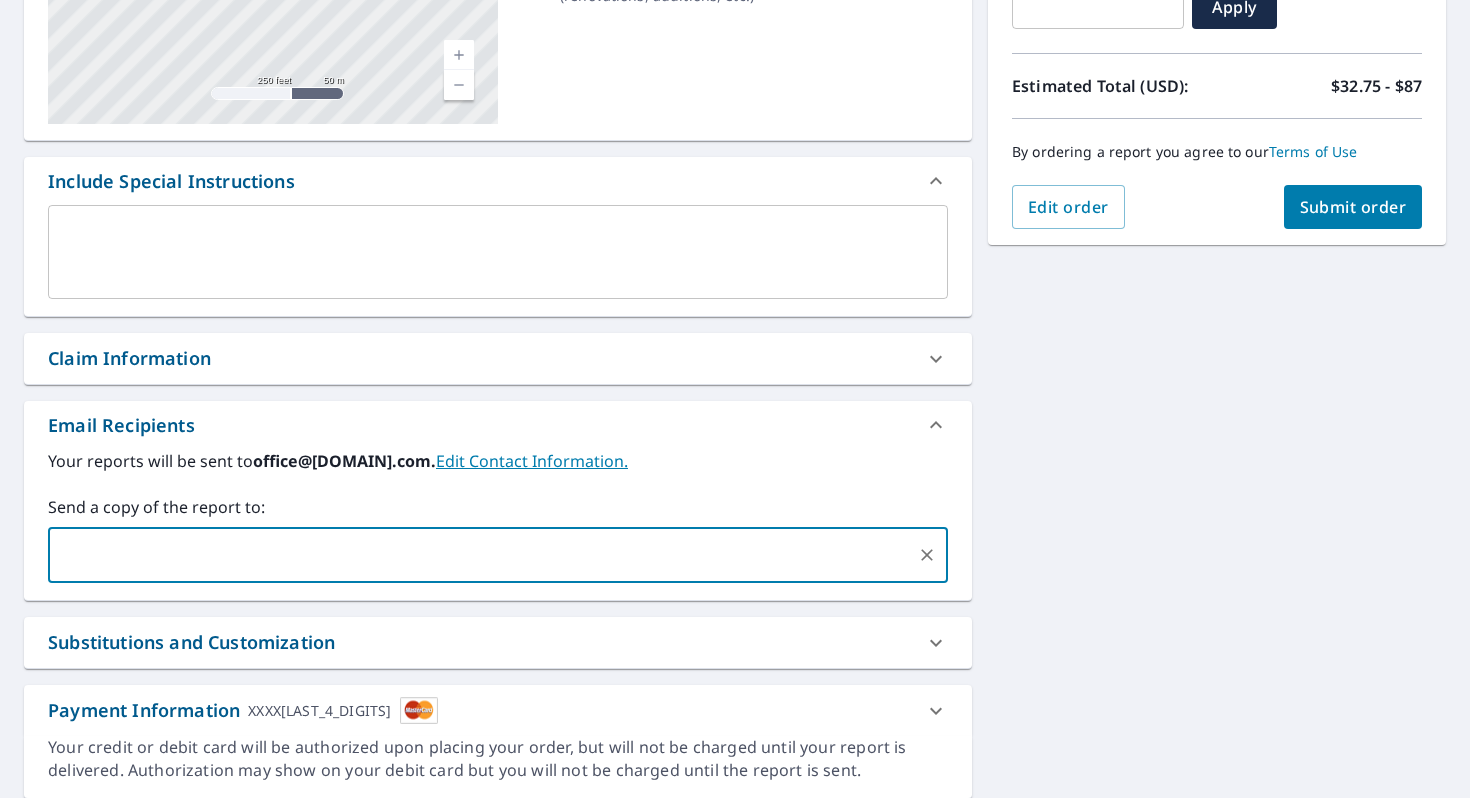 click on "Submit order" at bounding box center [1353, 207] 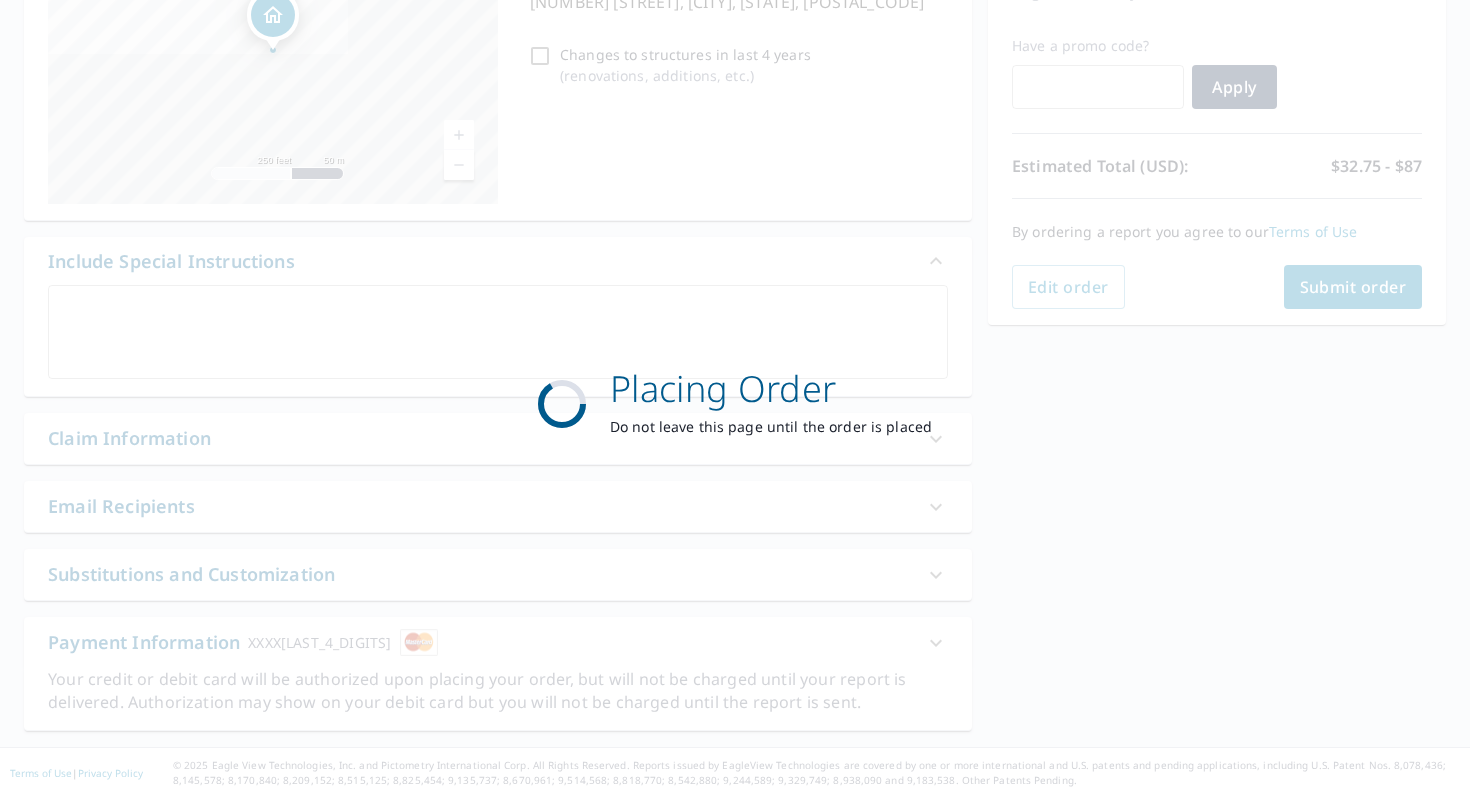 scroll, scrollTop: 313, scrollLeft: 0, axis: vertical 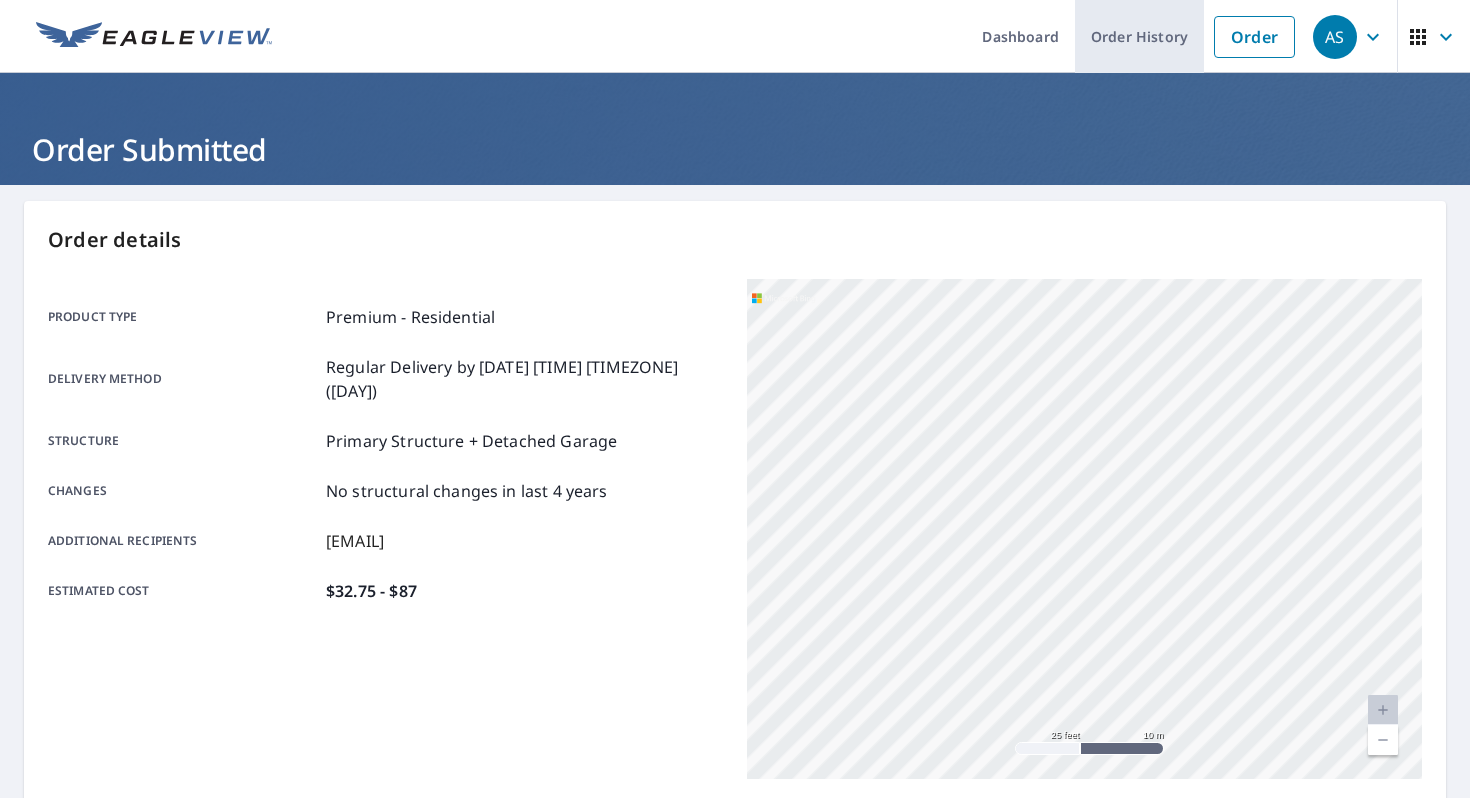 click on "Order History" at bounding box center [1139, 36] 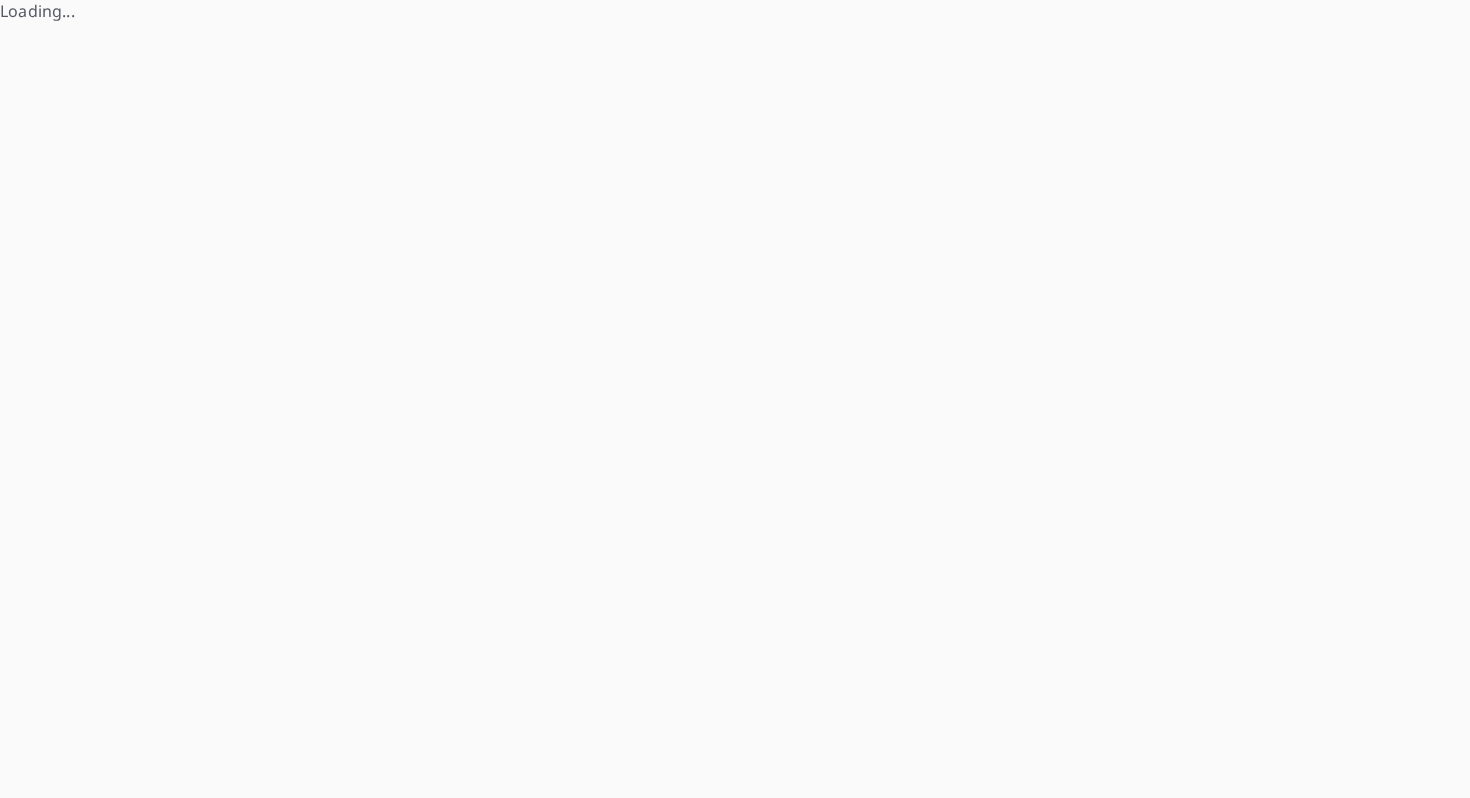 scroll, scrollTop: 0, scrollLeft: 0, axis: both 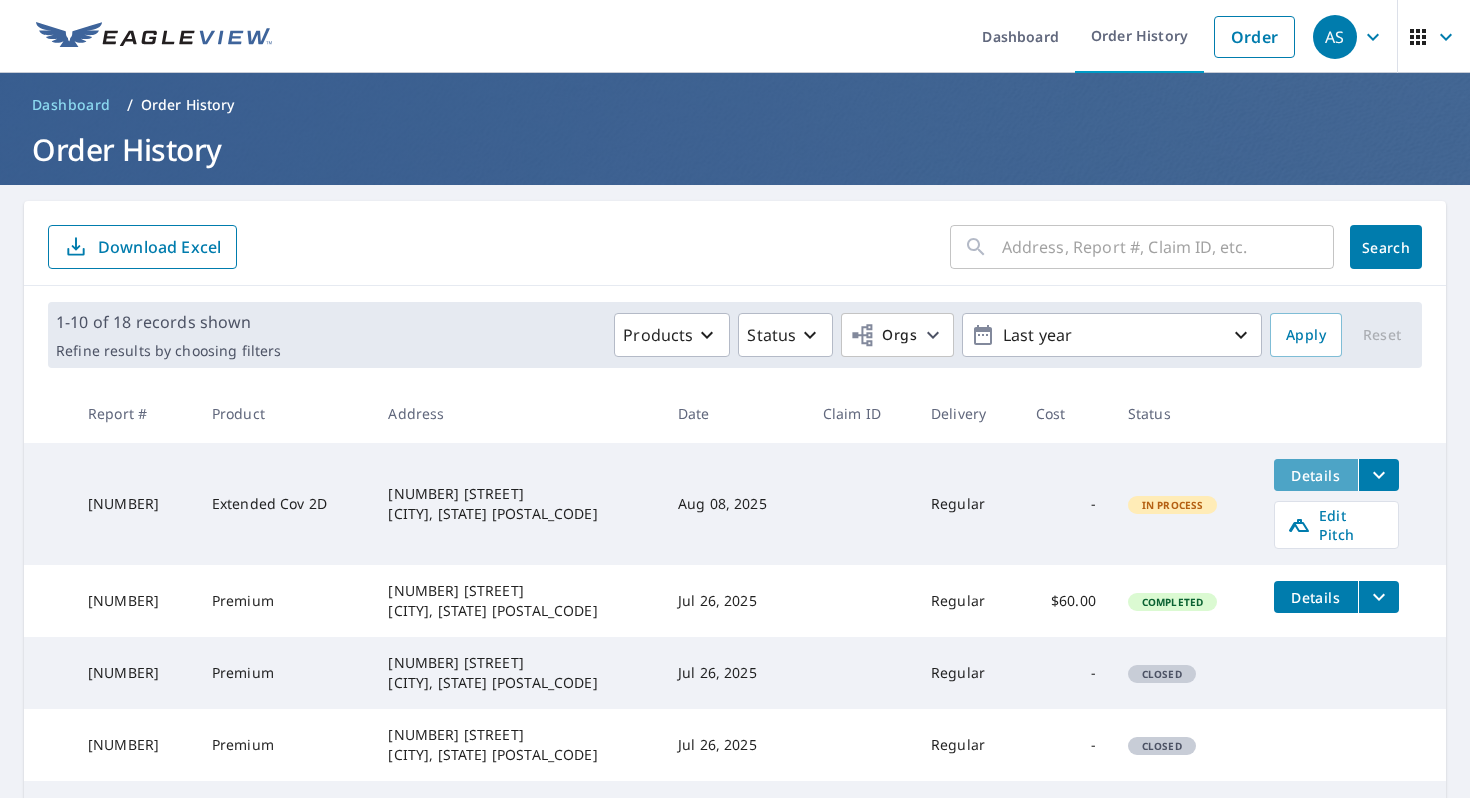 click on "Details" at bounding box center (1316, 475) 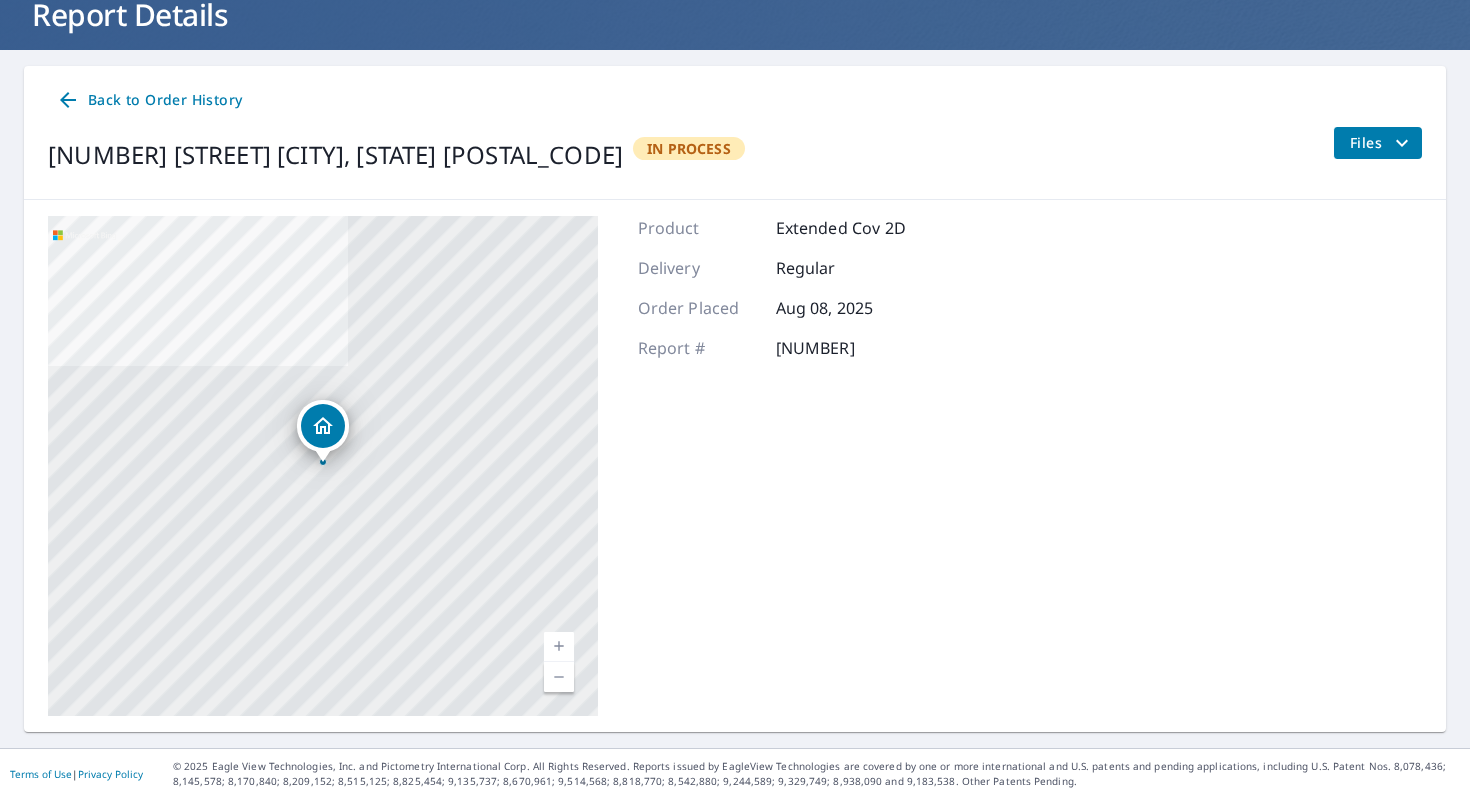 scroll, scrollTop: 112, scrollLeft: 0, axis: vertical 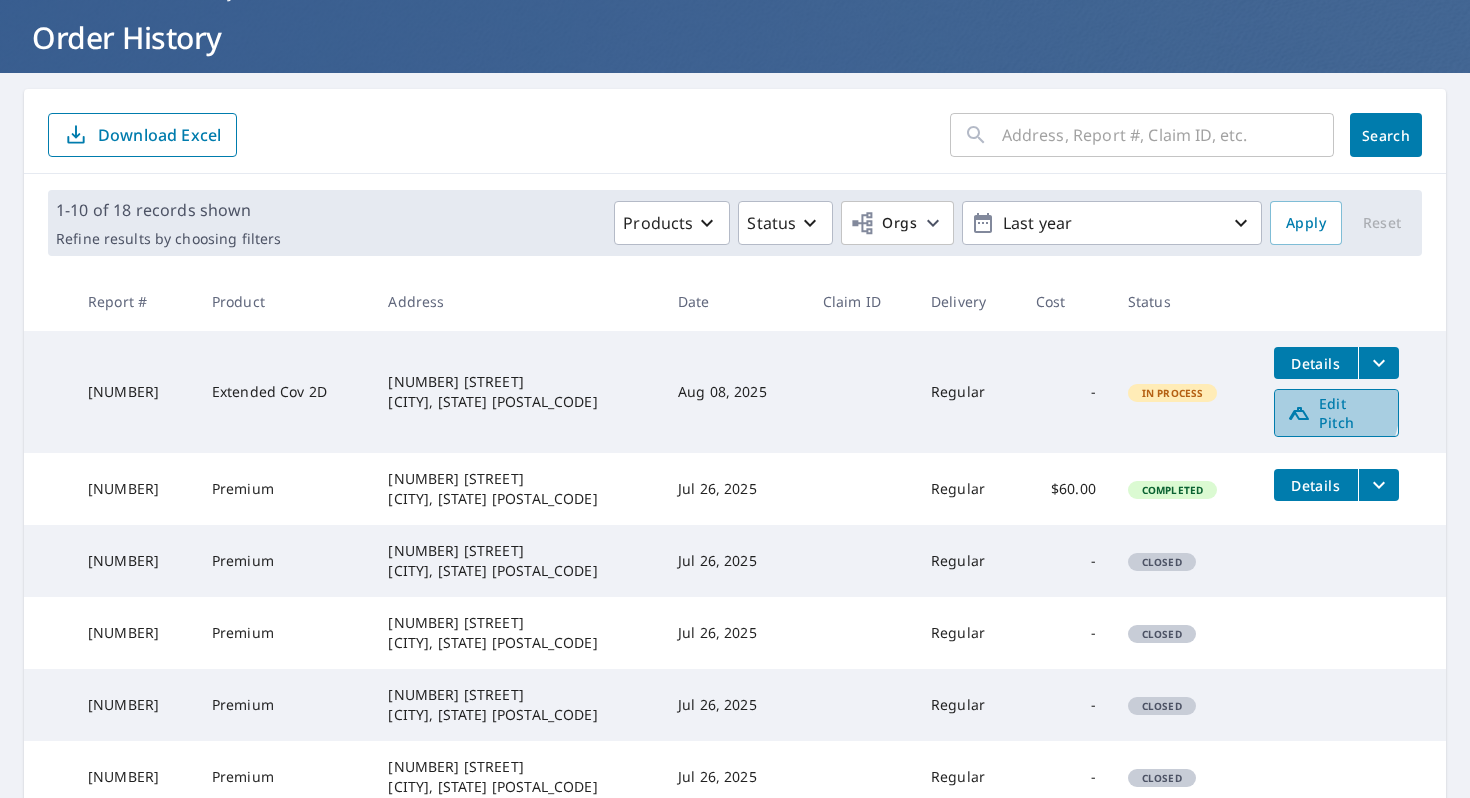 click 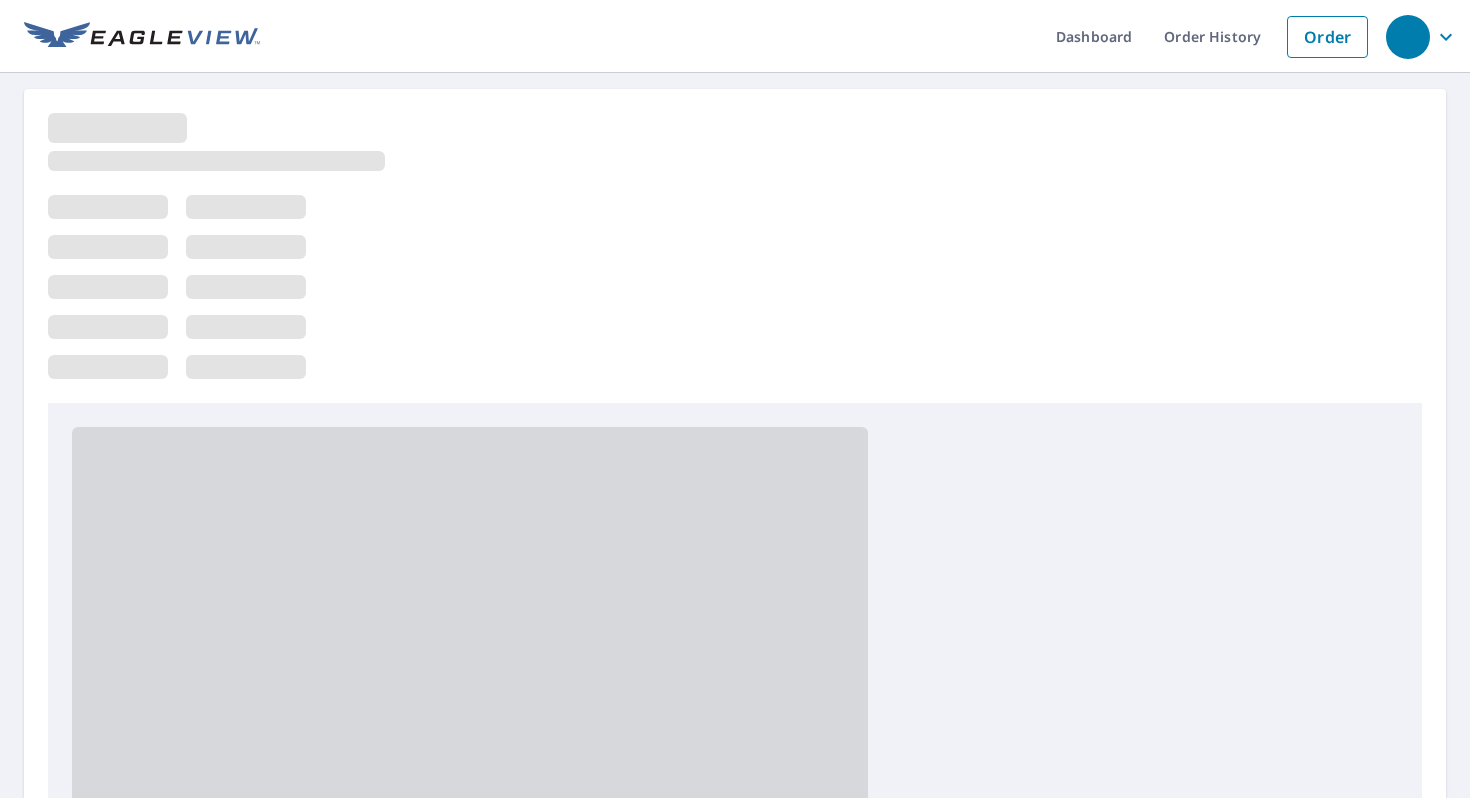 scroll, scrollTop: 0, scrollLeft: 0, axis: both 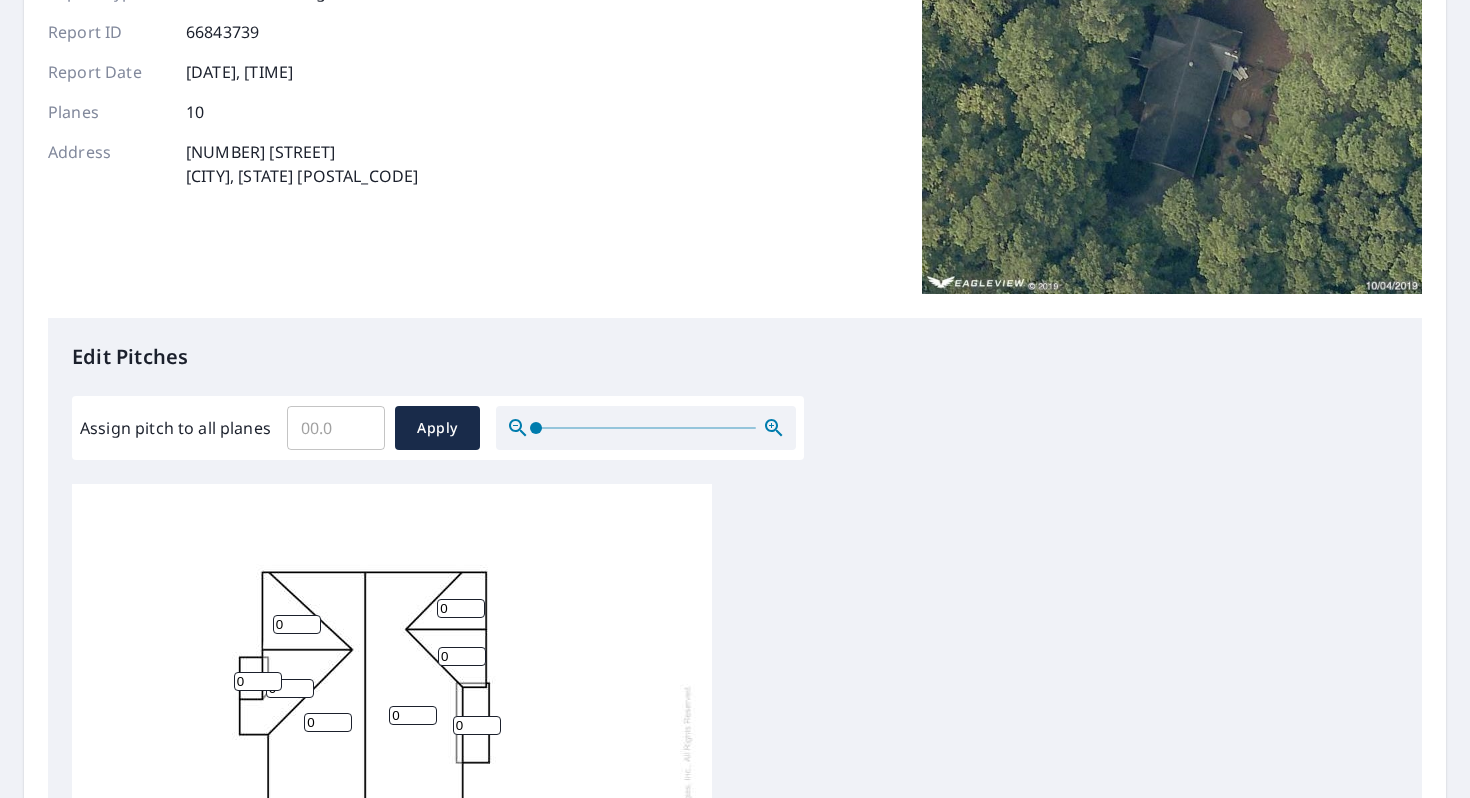 click on "Assign pitch to all planes" at bounding box center [336, 428] 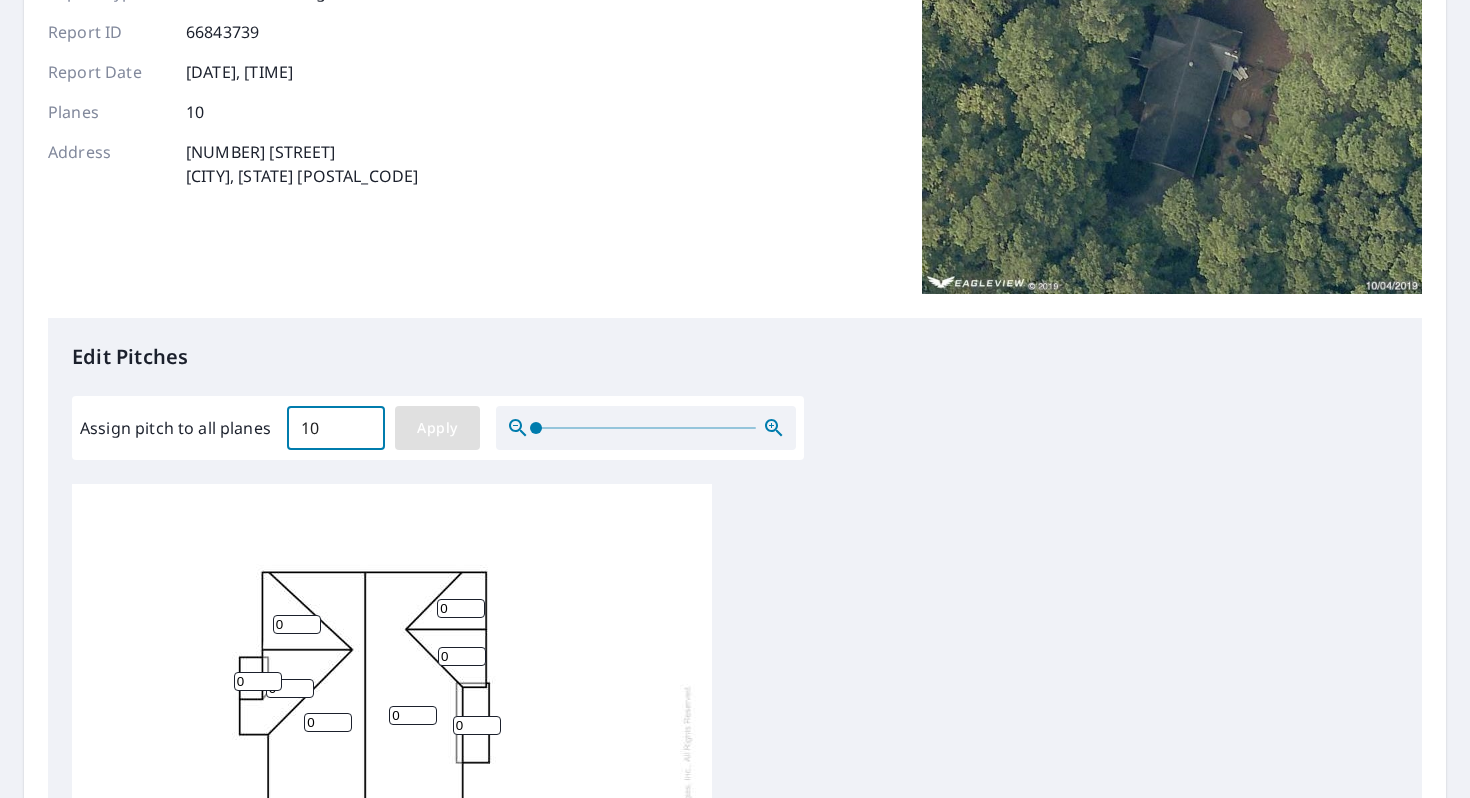 type on "10" 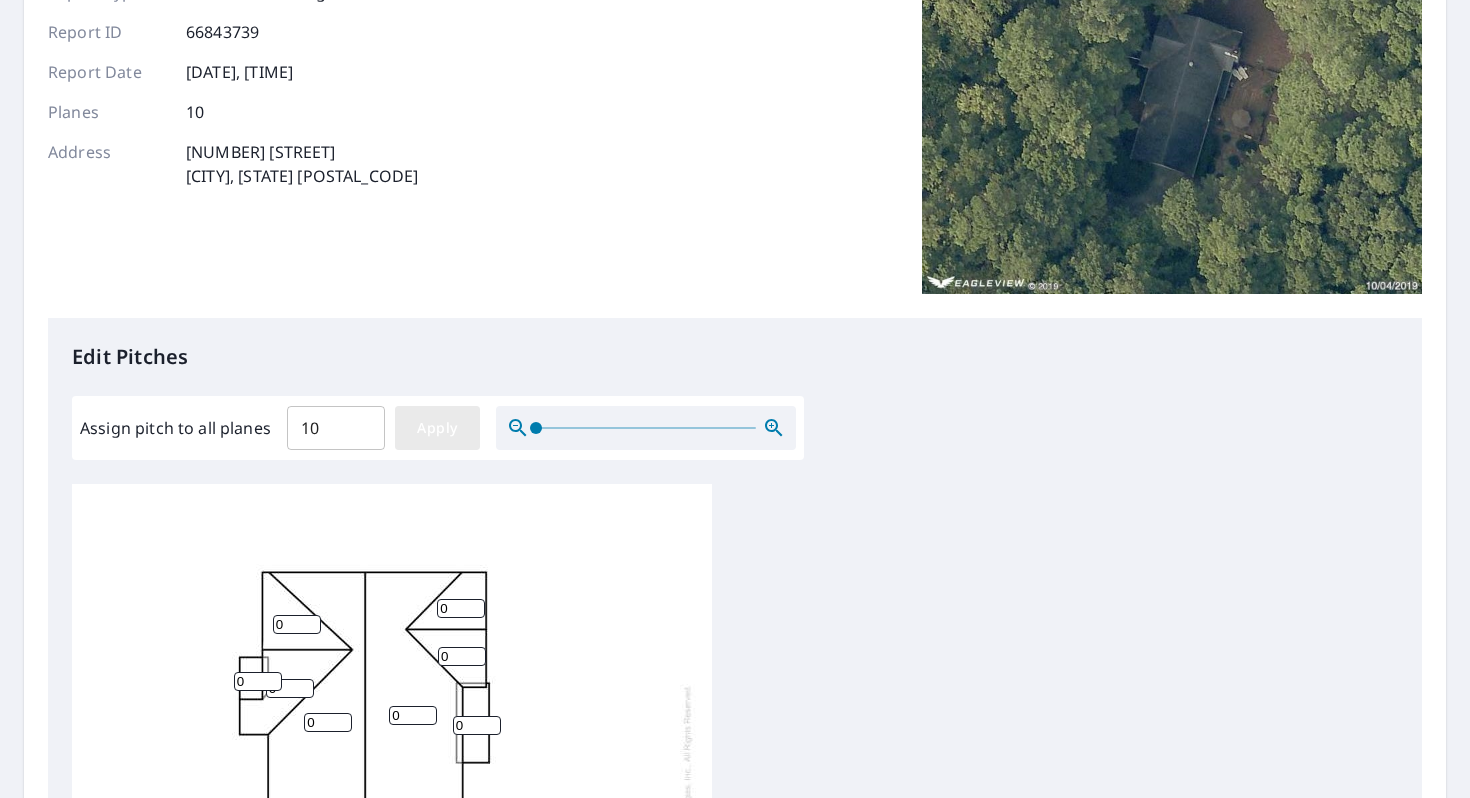 click on "Apply" at bounding box center (437, 428) 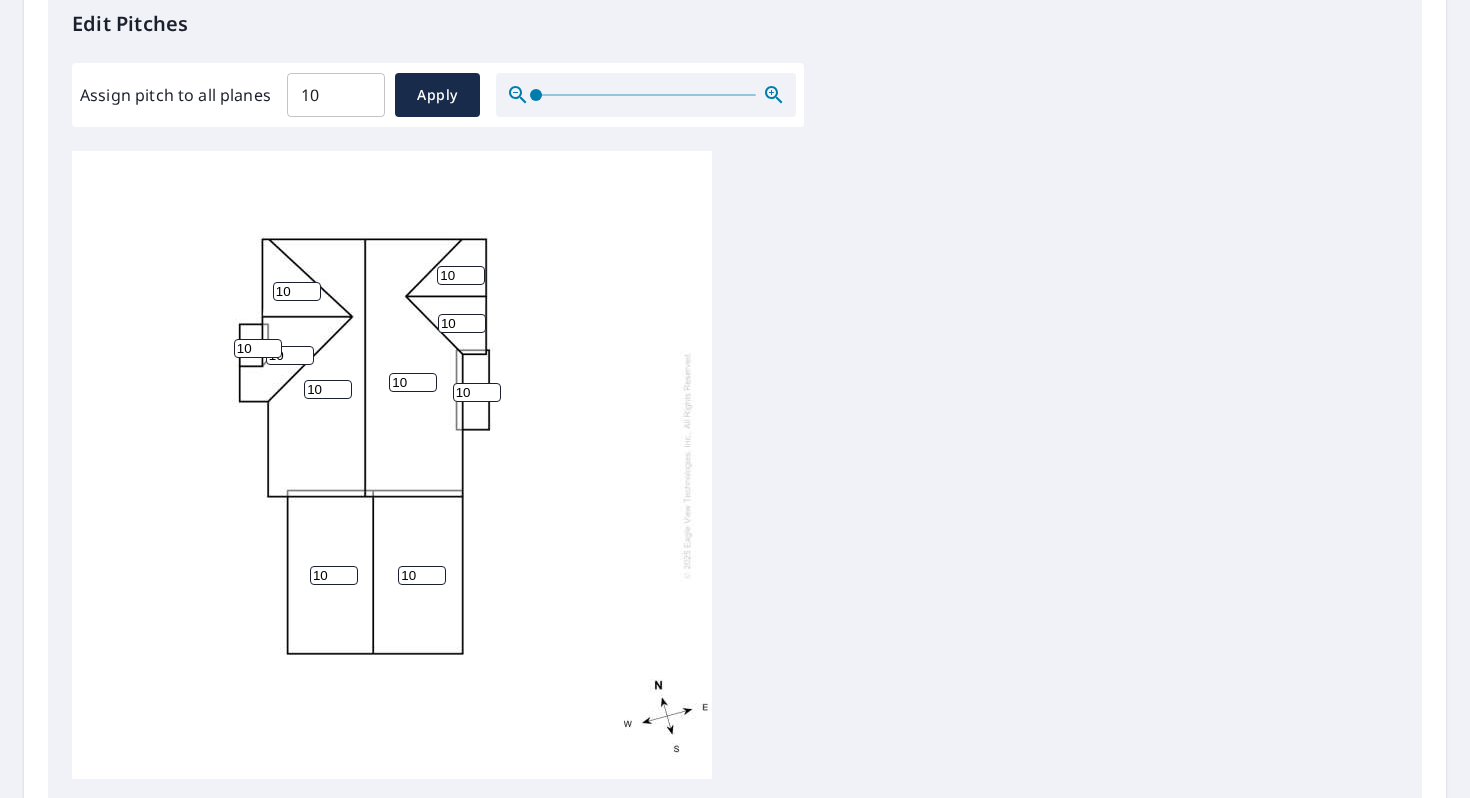 scroll, scrollTop: 784, scrollLeft: 0, axis: vertical 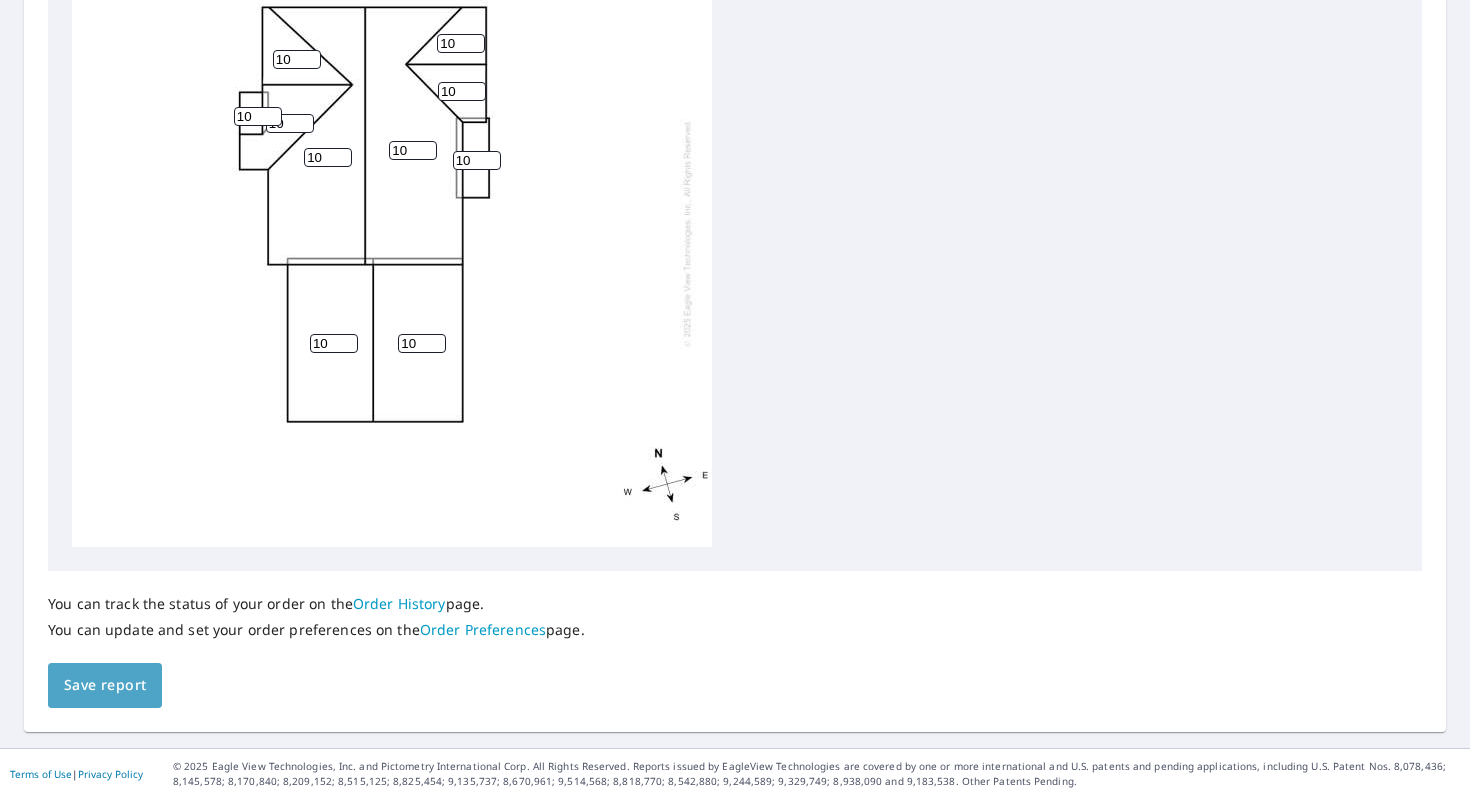 click on "Save report" at bounding box center [105, 685] 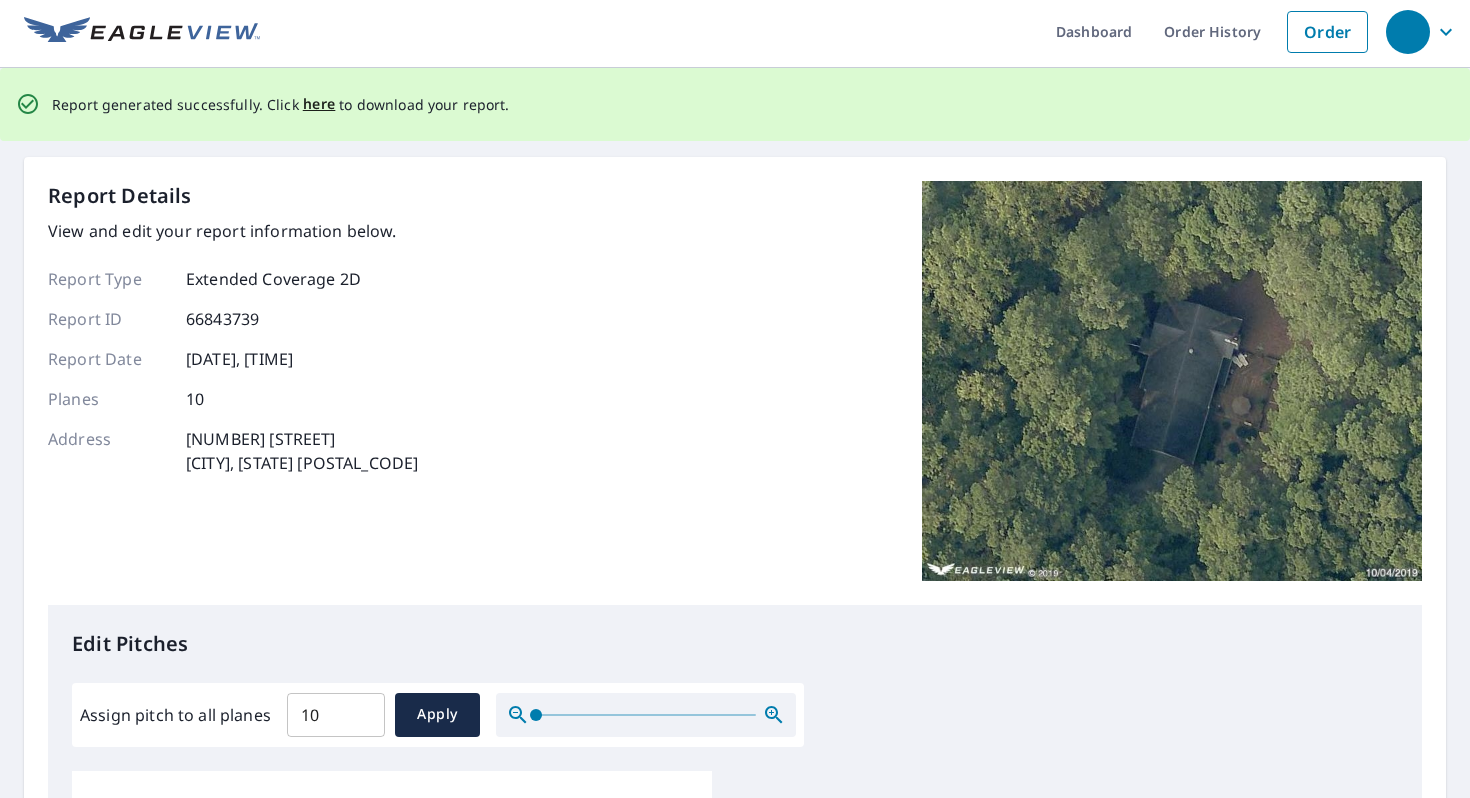 scroll, scrollTop: 0, scrollLeft: 0, axis: both 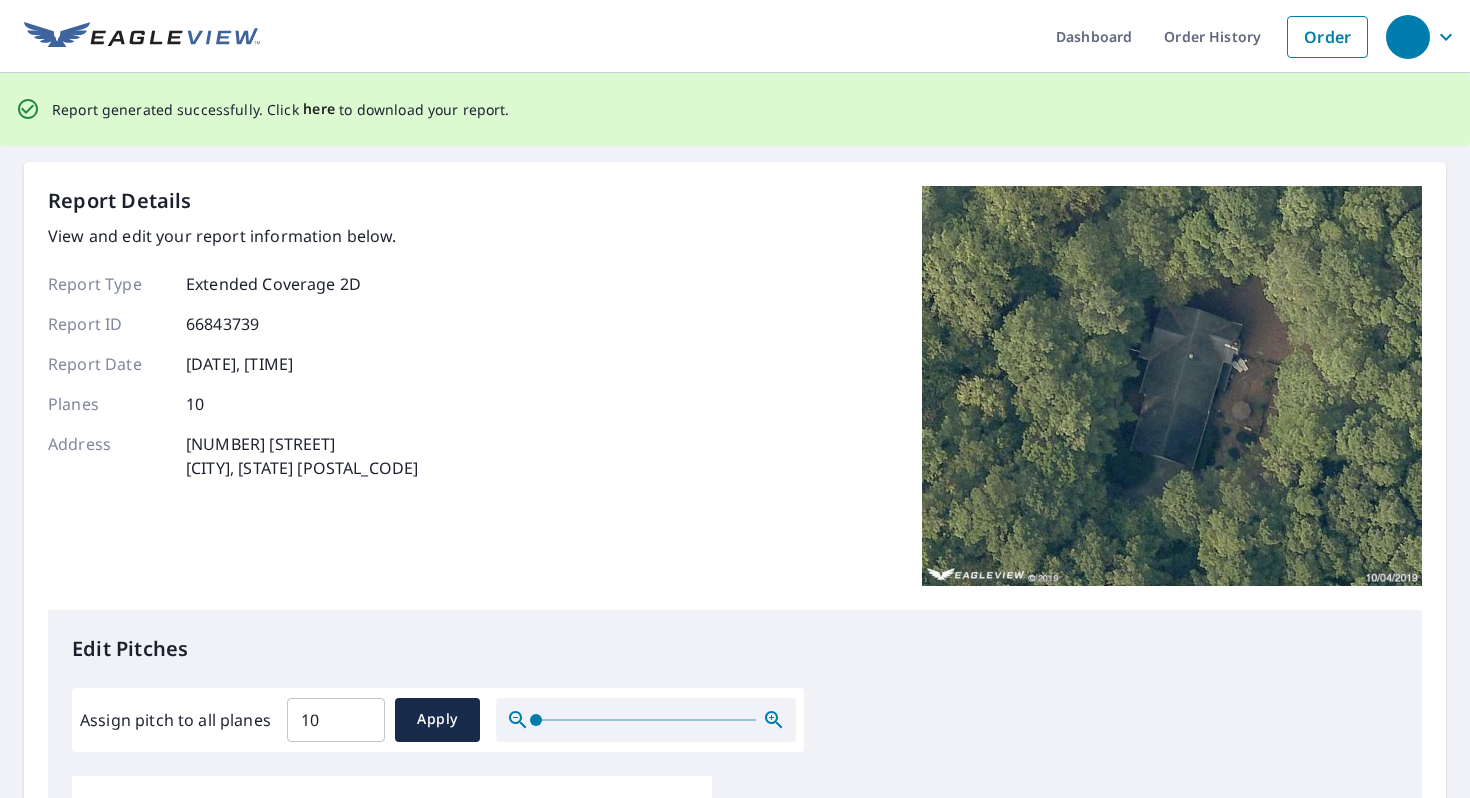 click on "here" at bounding box center (319, 109) 